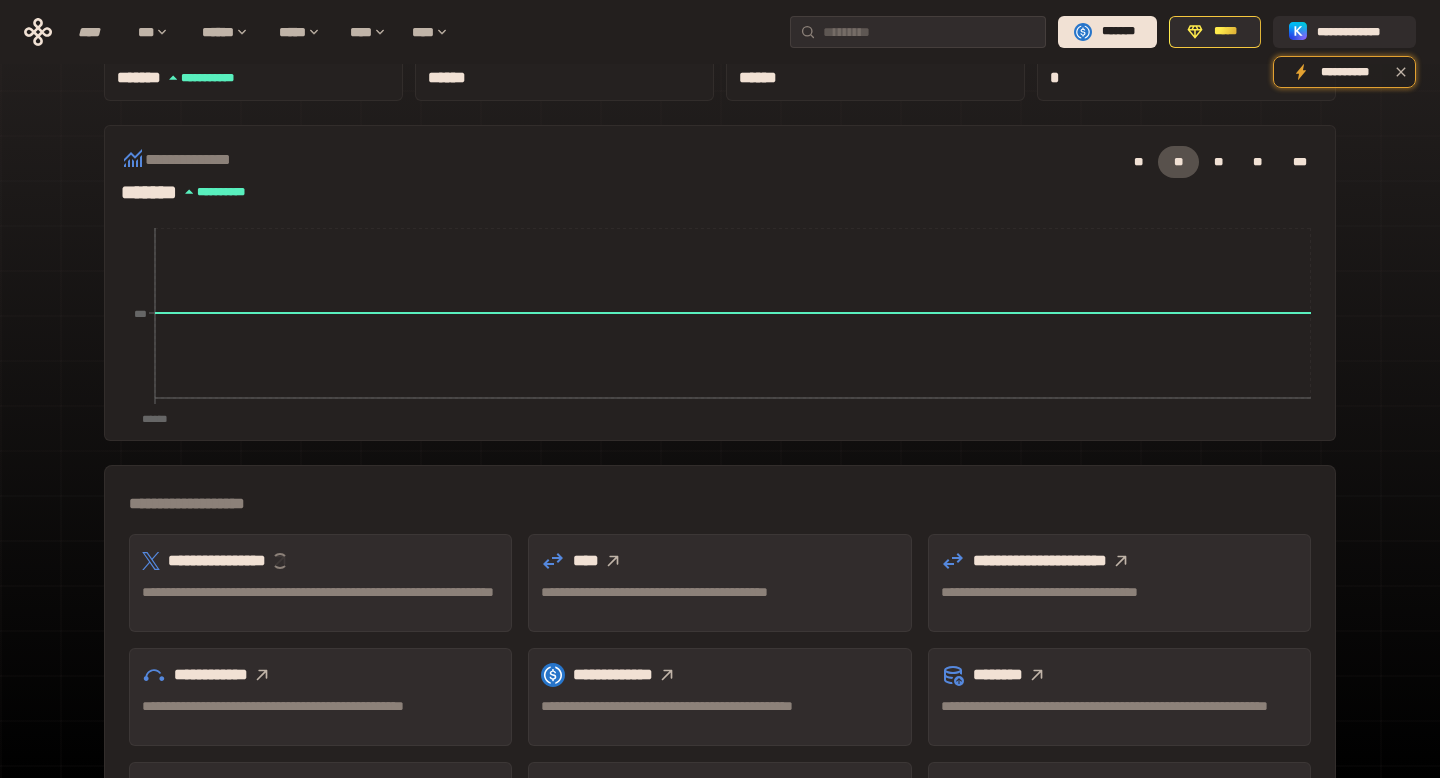 scroll, scrollTop: 510, scrollLeft: 0, axis: vertical 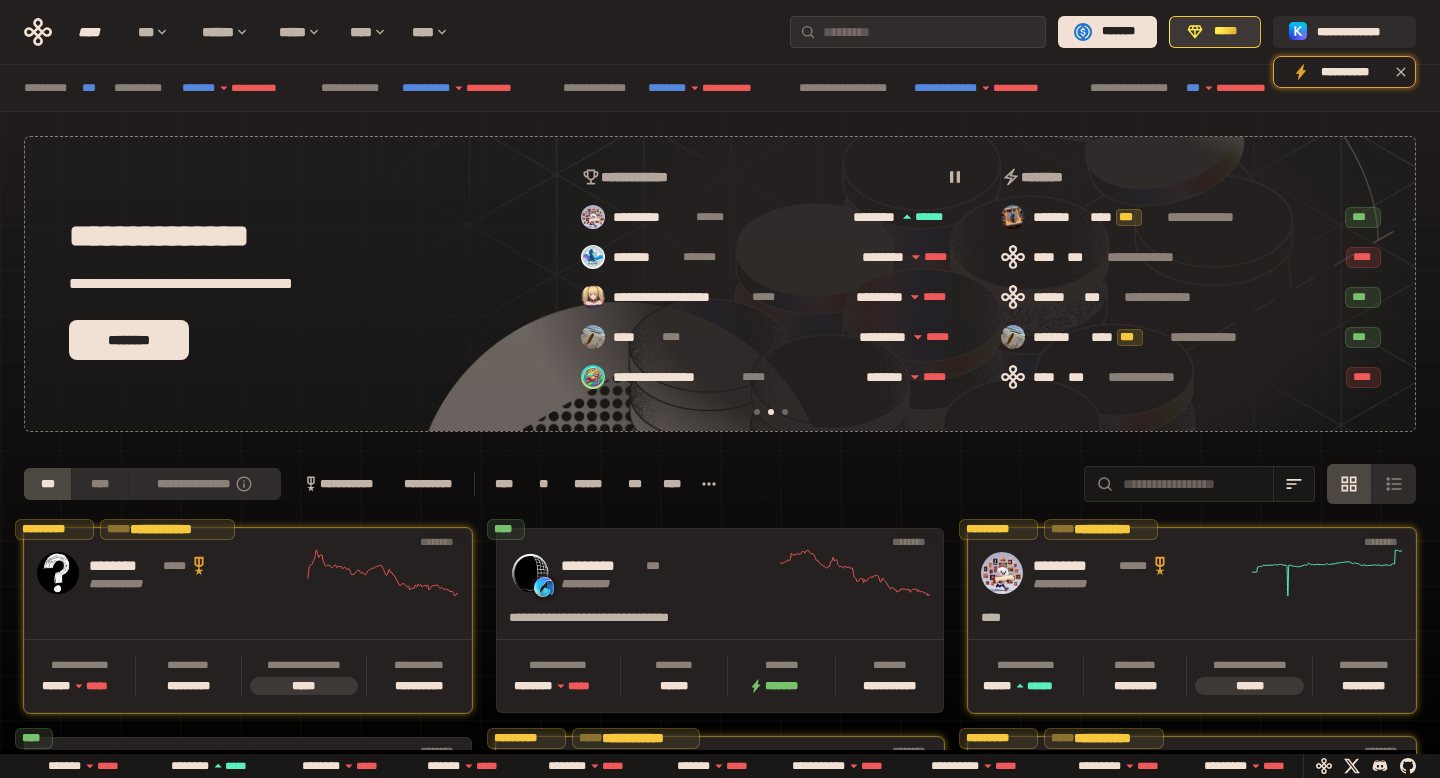 click 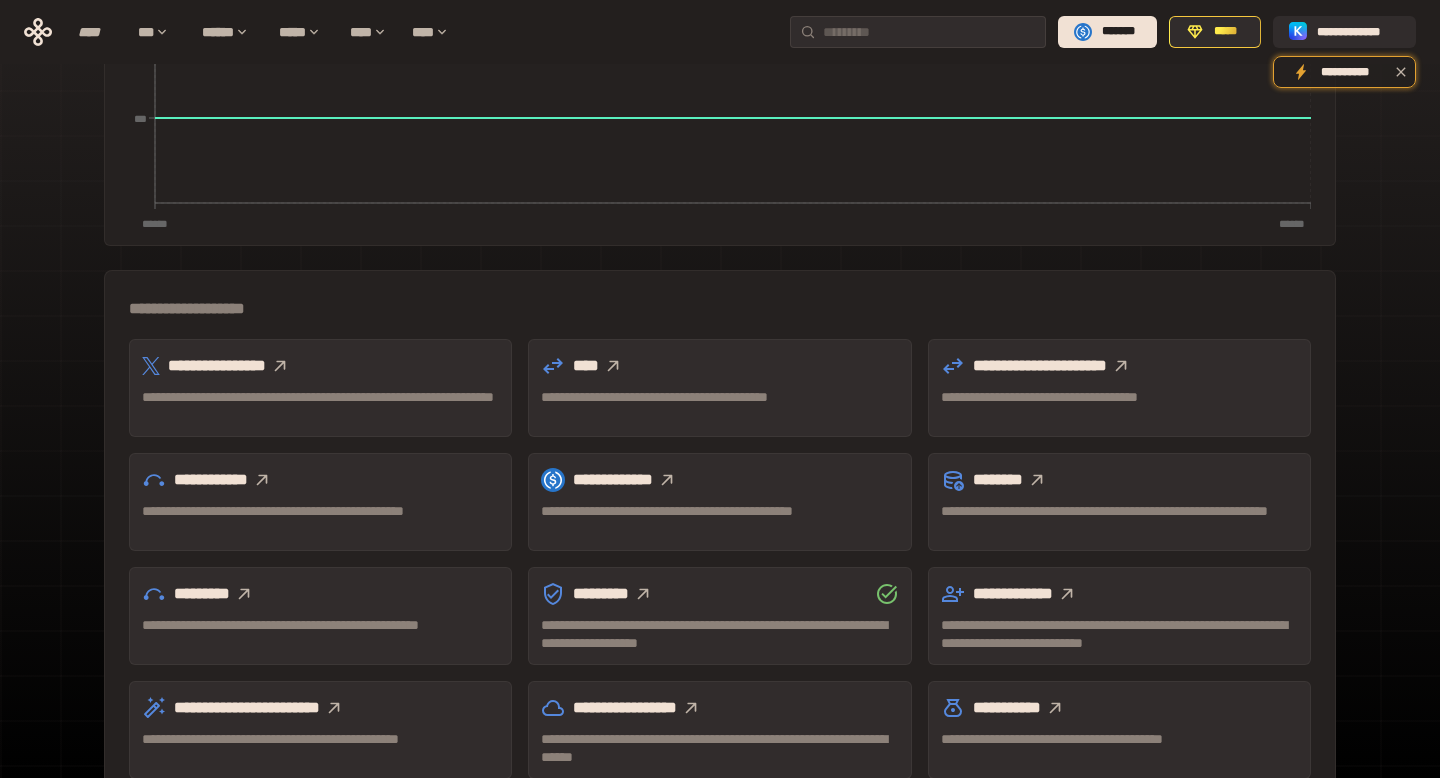 scroll, scrollTop: 394, scrollLeft: 0, axis: vertical 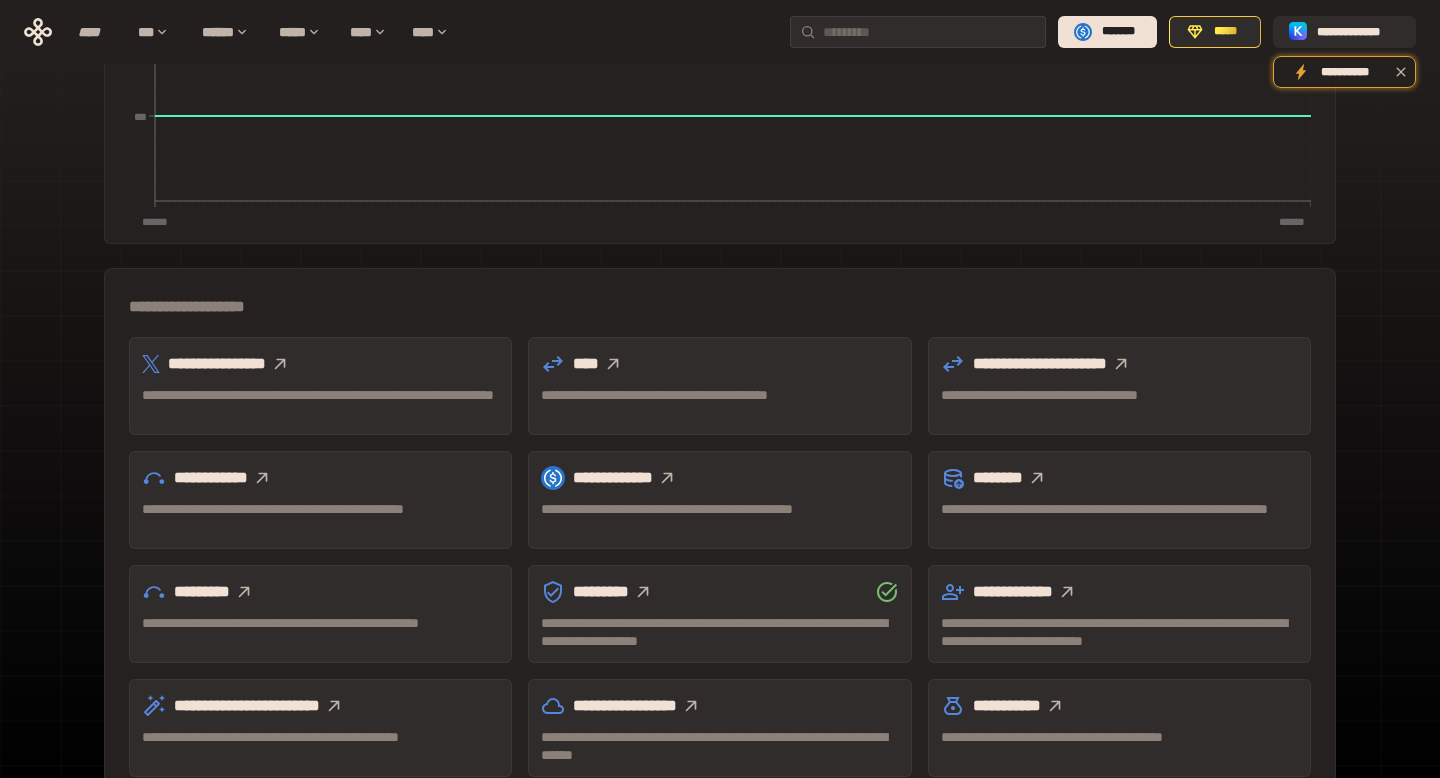 click 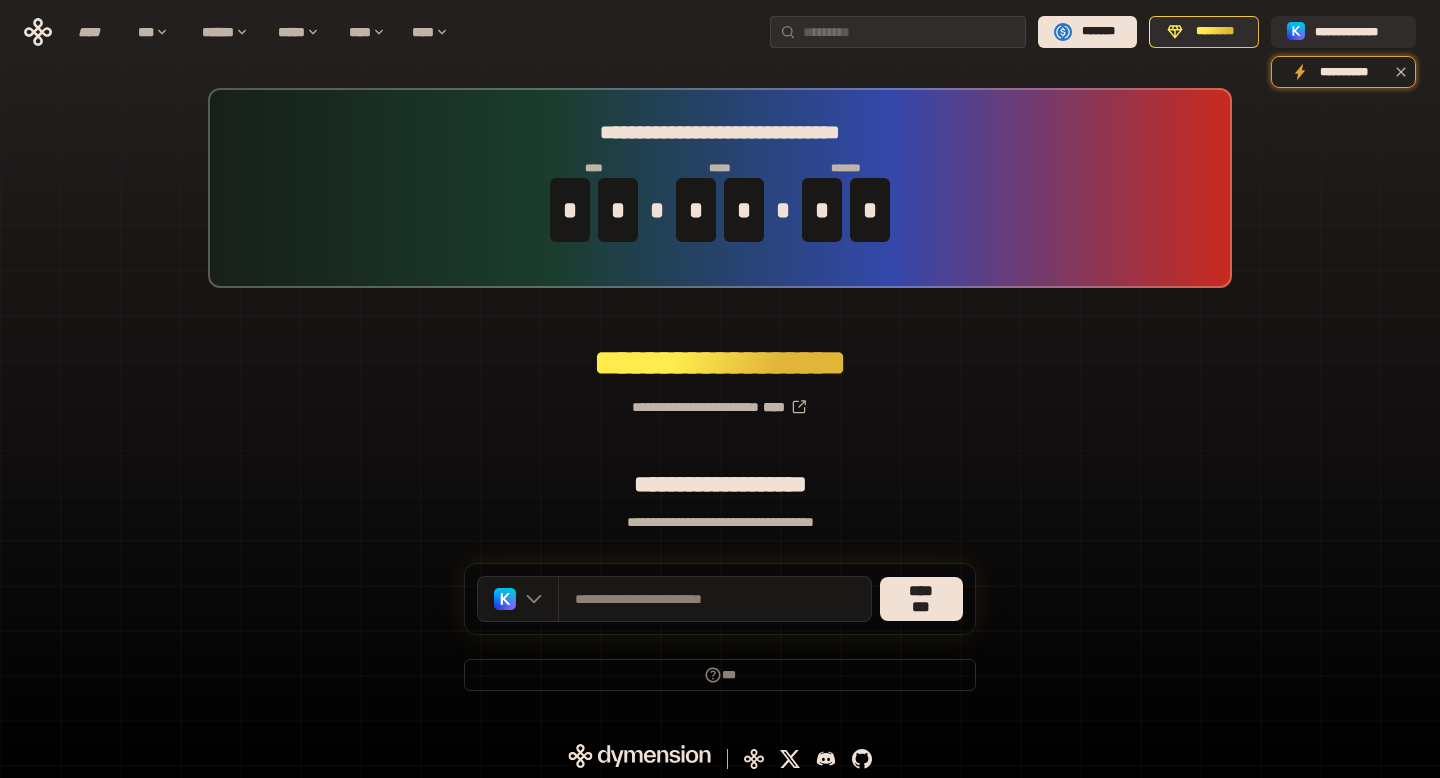 scroll, scrollTop: 0, scrollLeft: 0, axis: both 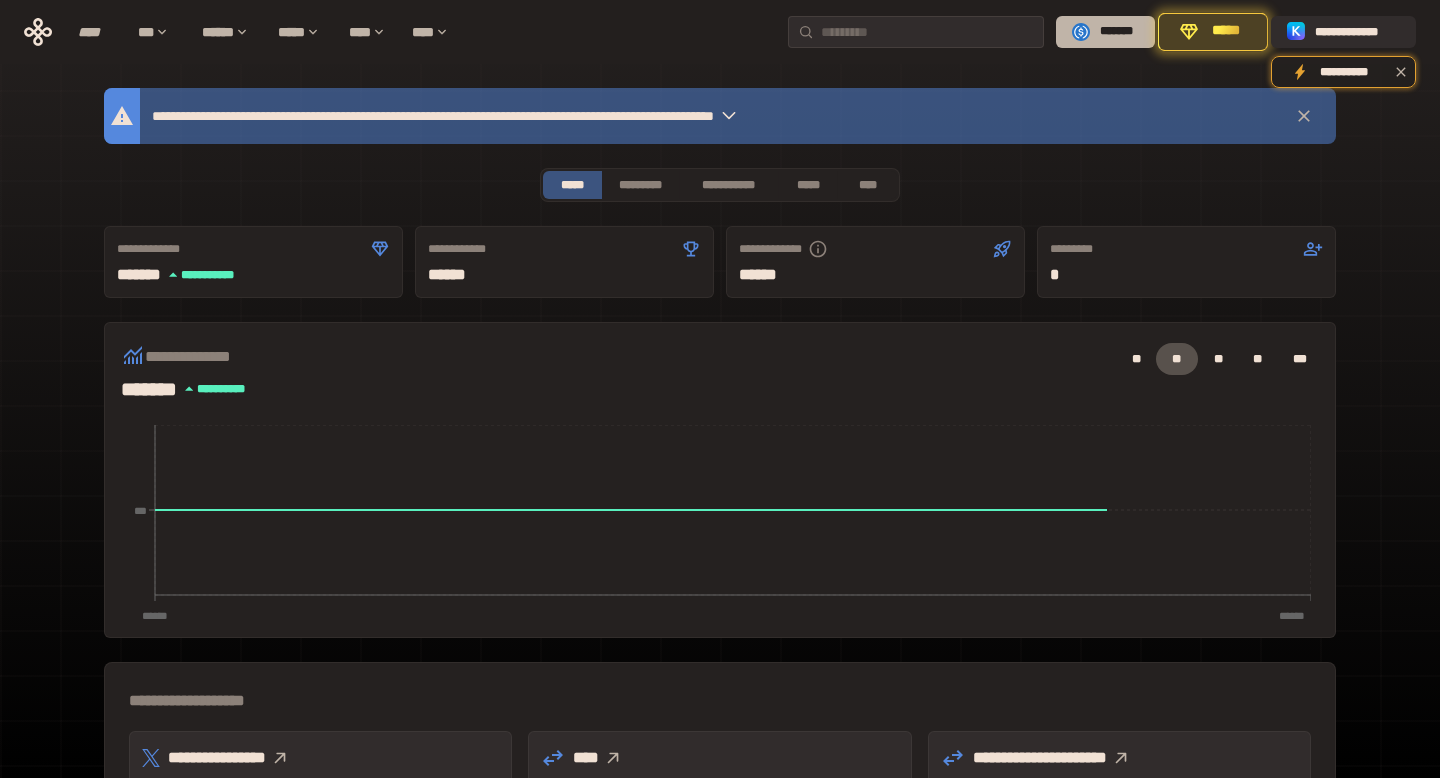click on "*******" at bounding box center (1105, 32) 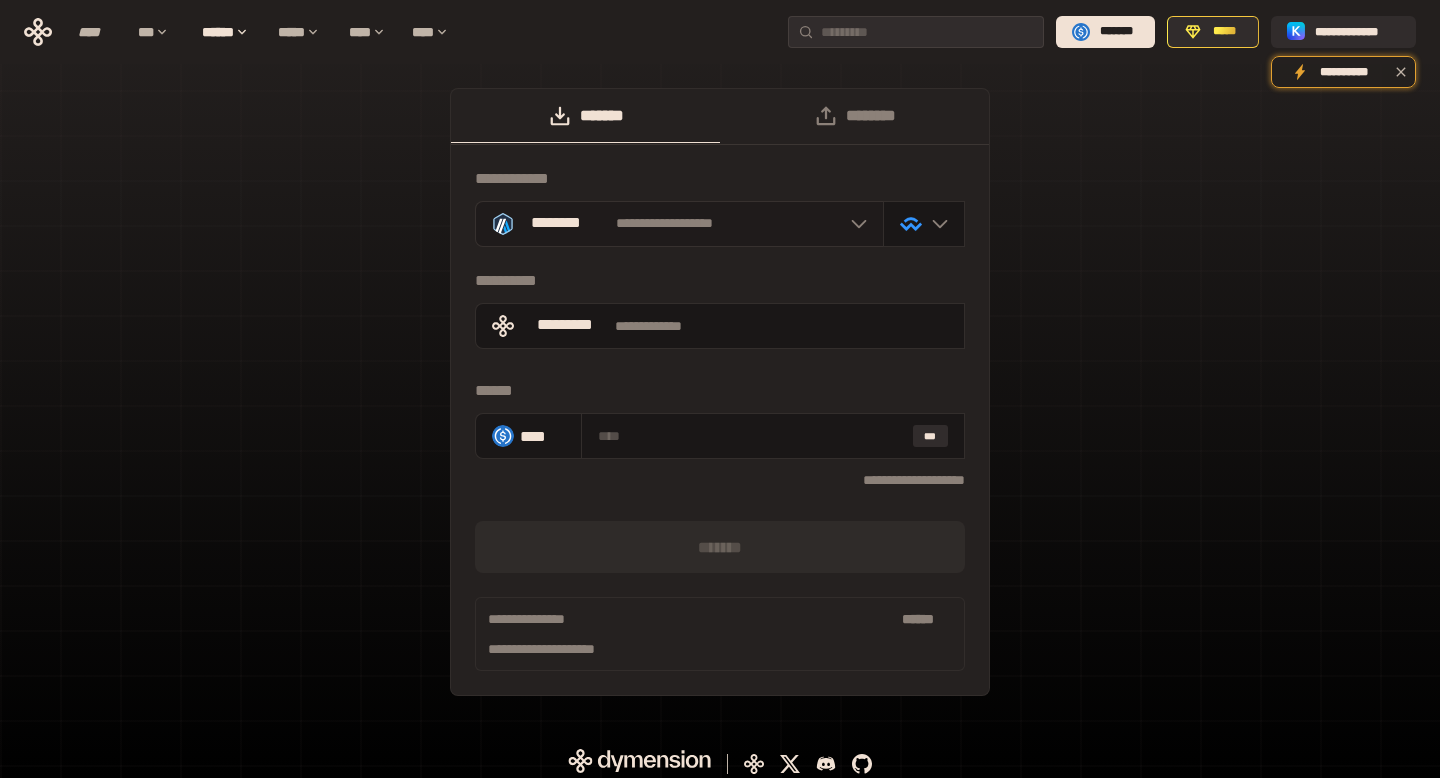 click 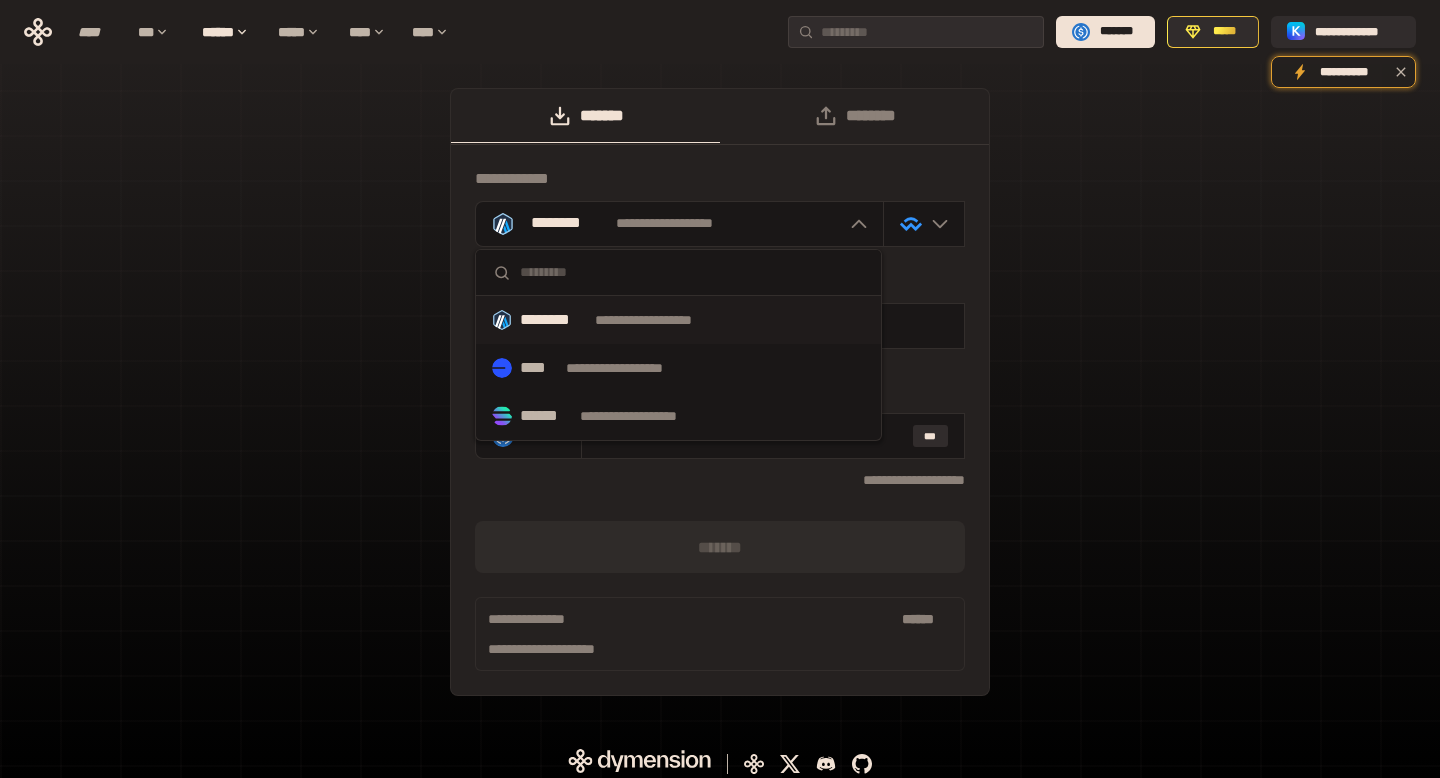 scroll, scrollTop: 10, scrollLeft: 0, axis: vertical 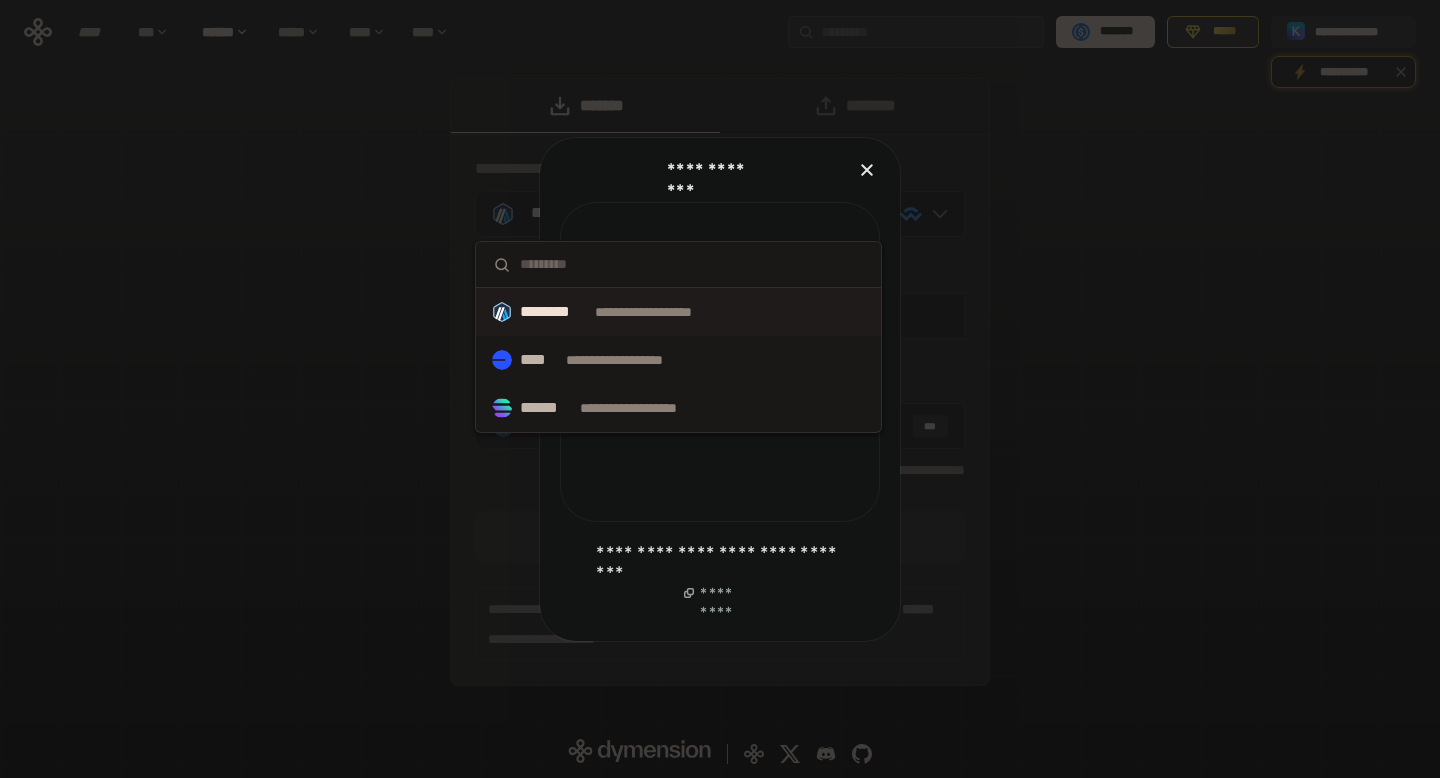 click at bounding box center (720, 389) 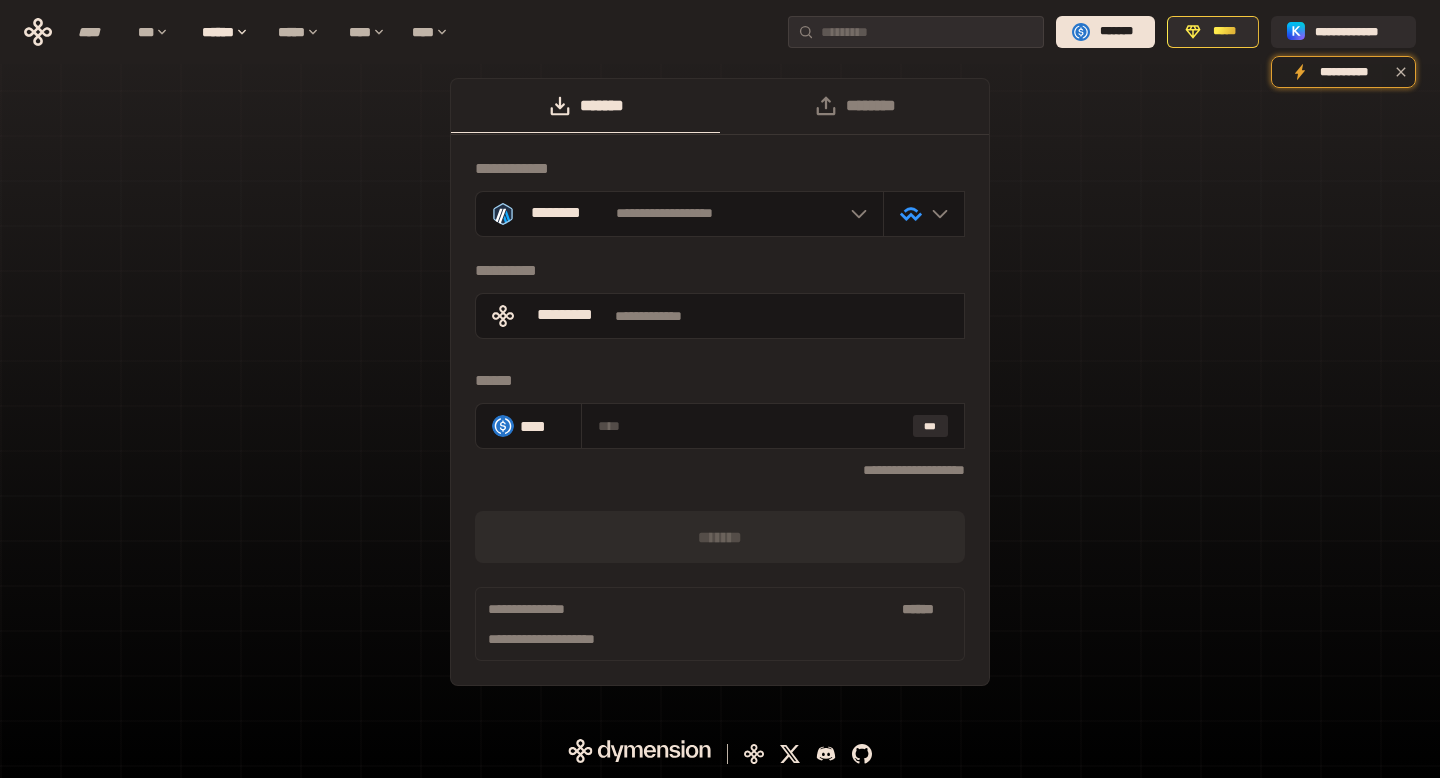 click on "**********" at bounding box center [720, 392] 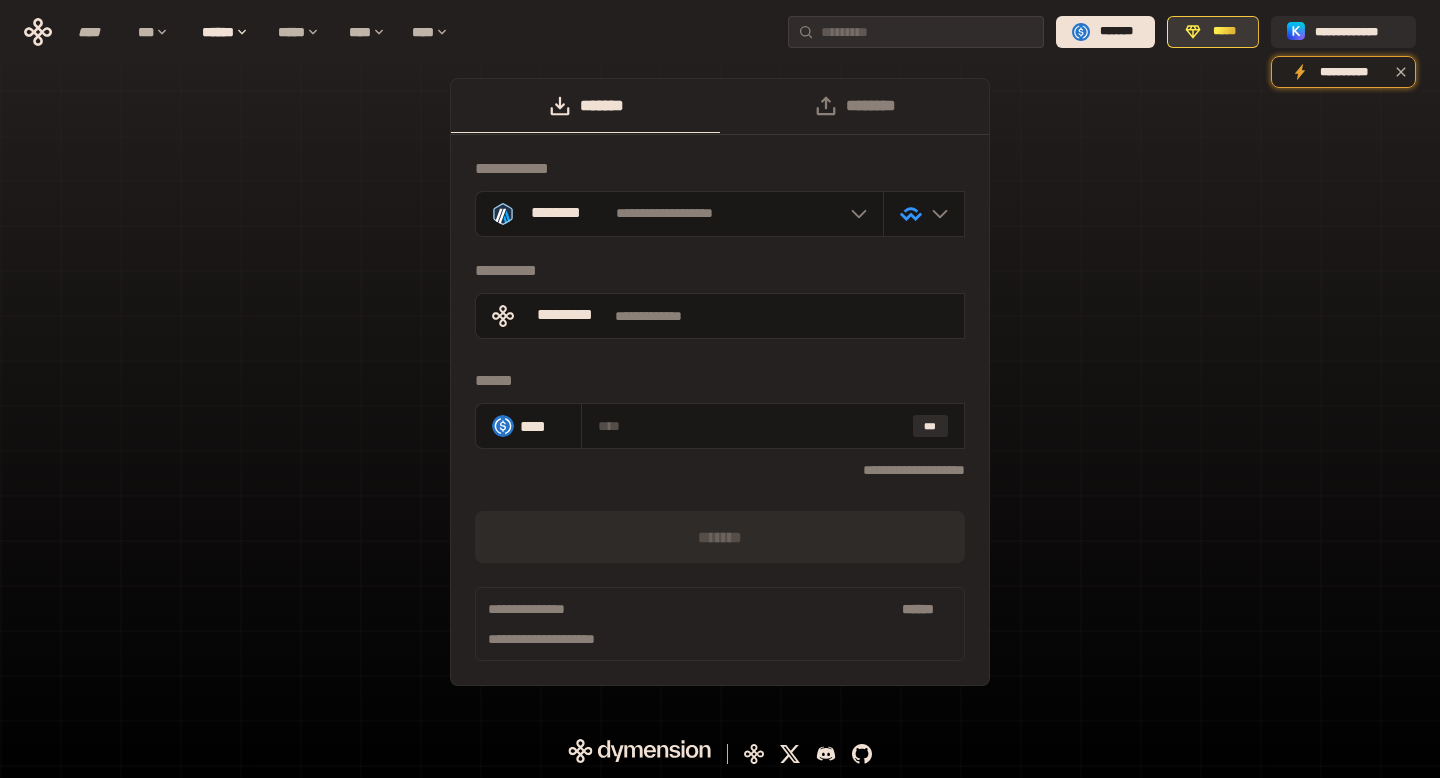 click 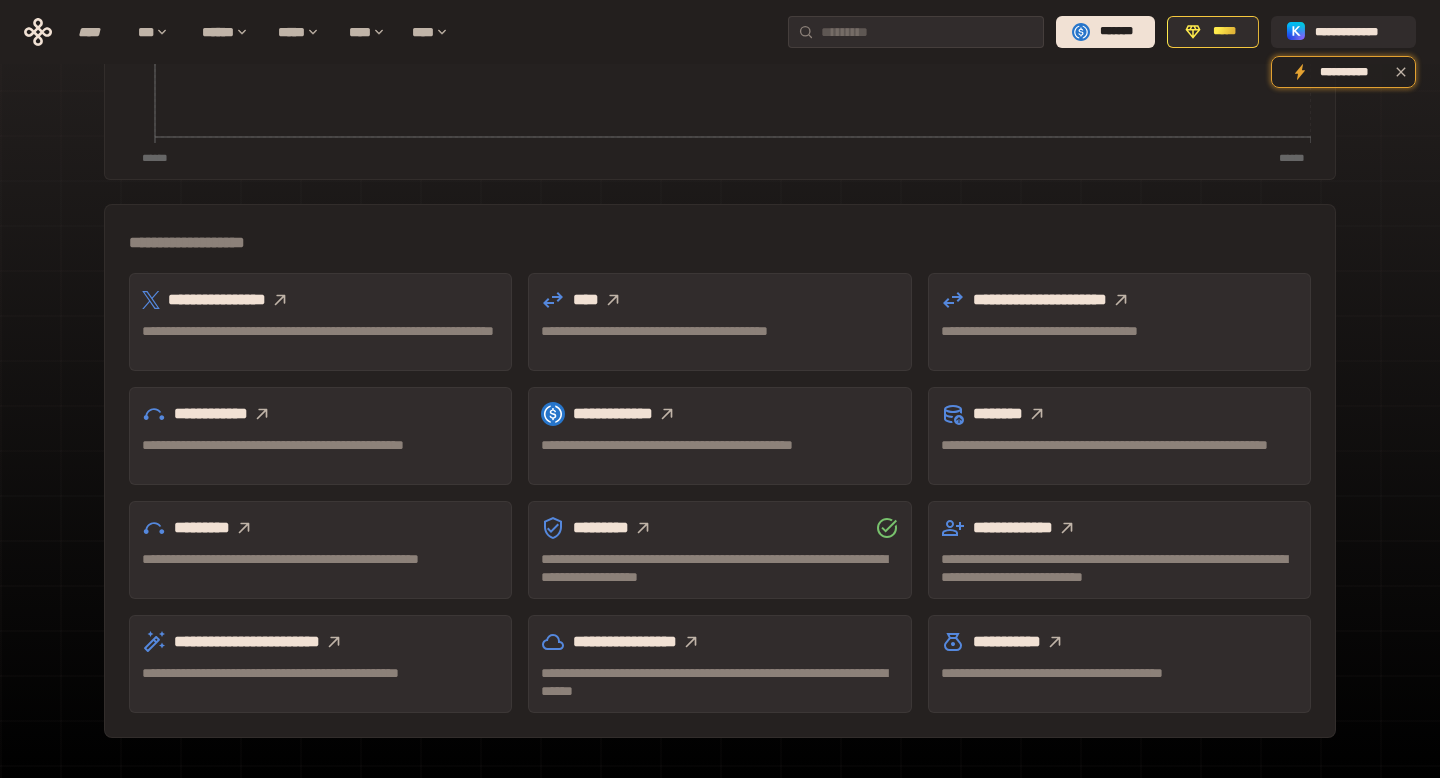 scroll, scrollTop: 461, scrollLeft: 0, axis: vertical 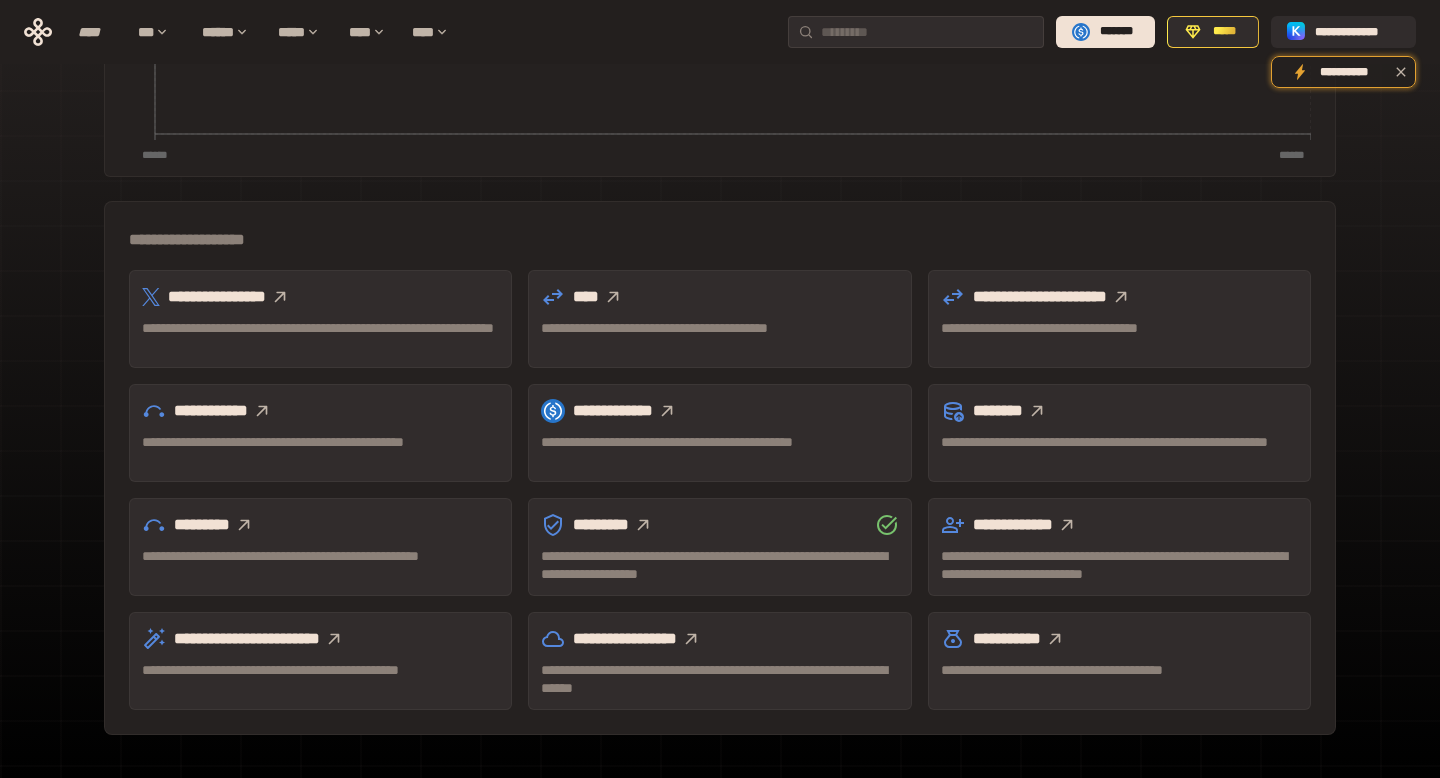 click 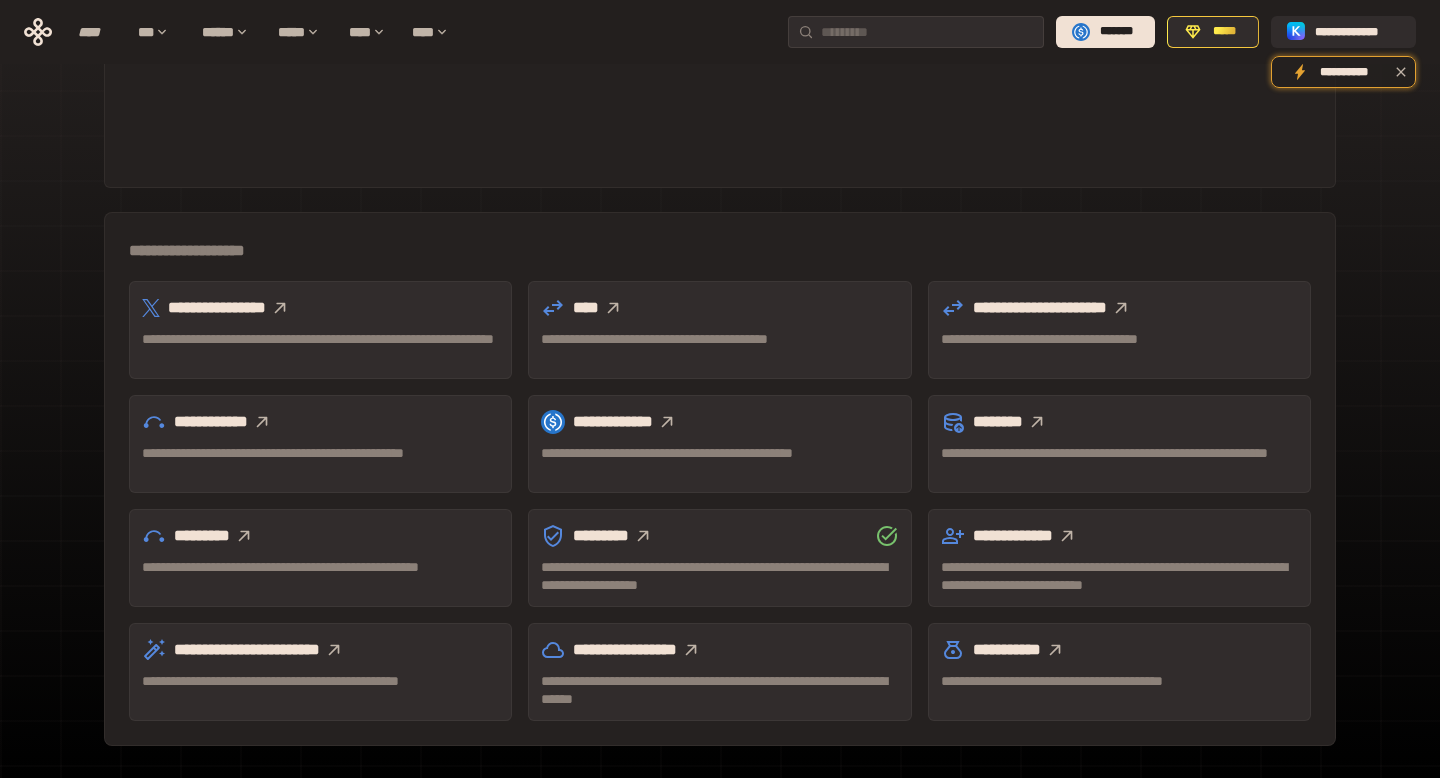scroll, scrollTop: 461, scrollLeft: 0, axis: vertical 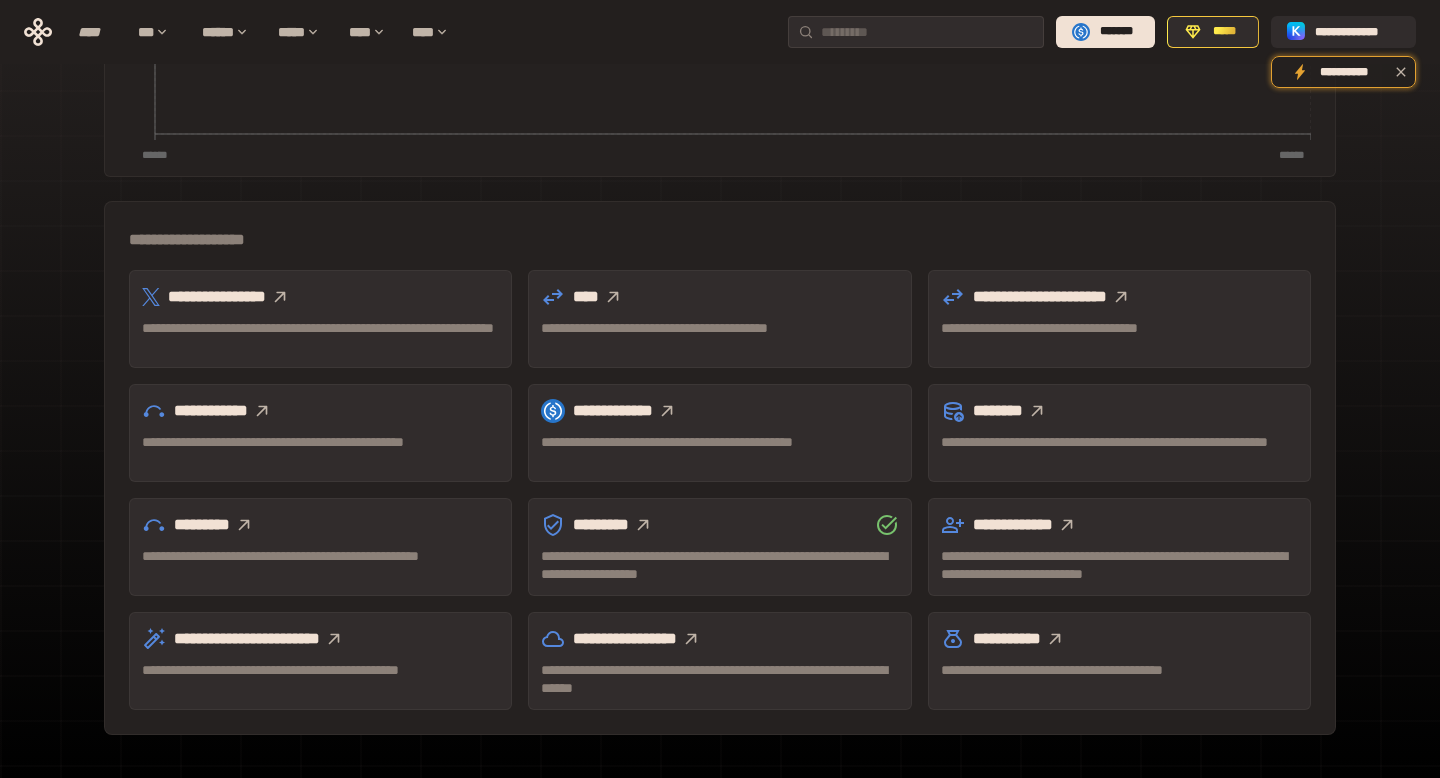 click 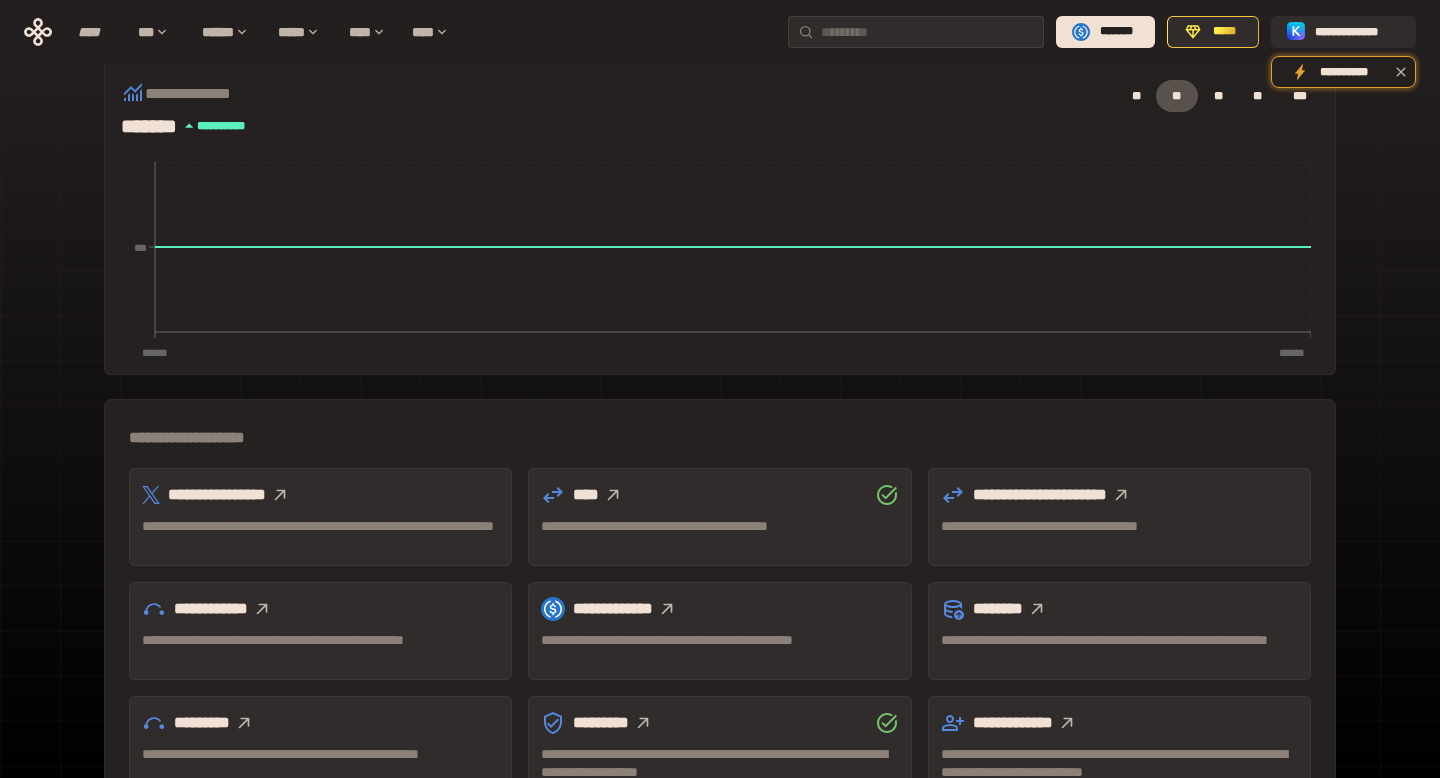scroll, scrollTop: 266, scrollLeft: 0, axis: vertical 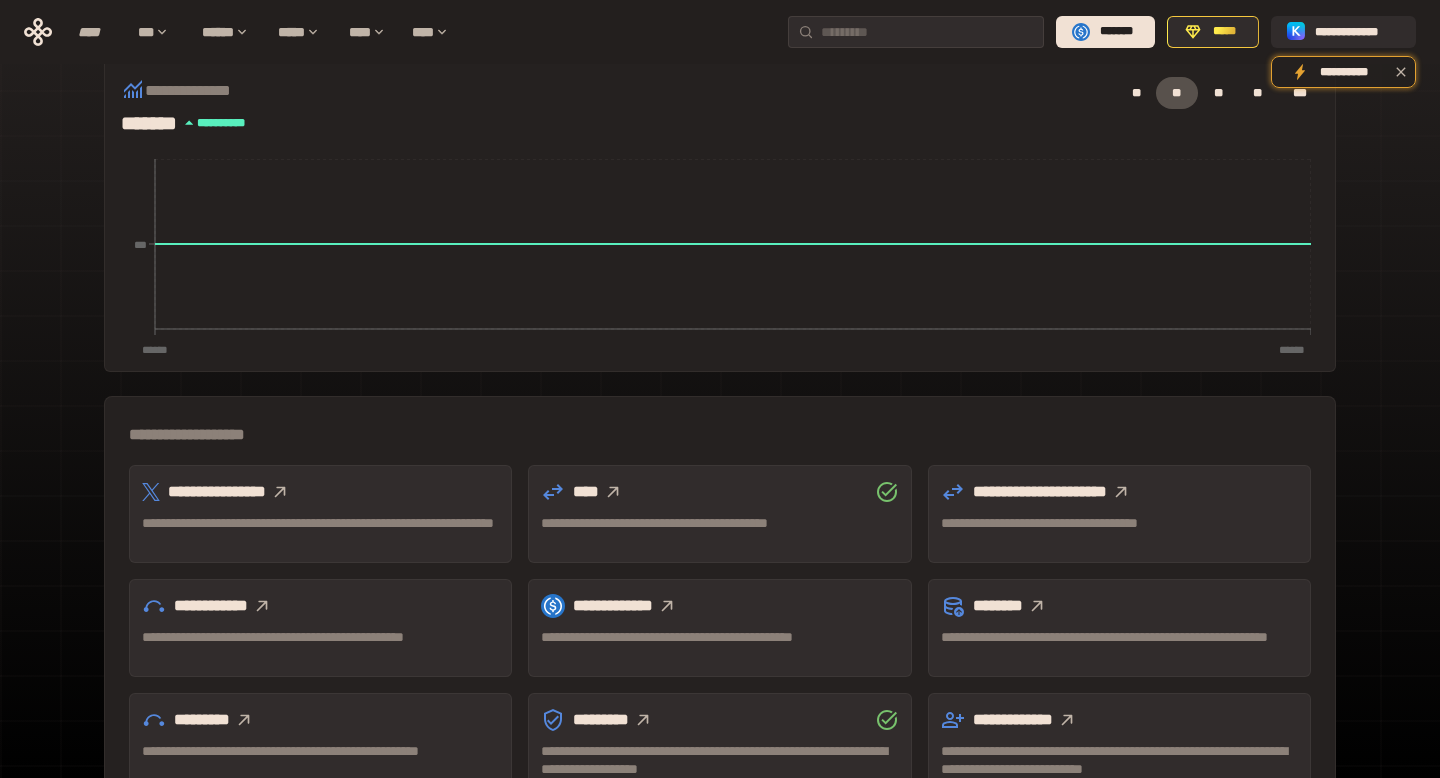 click 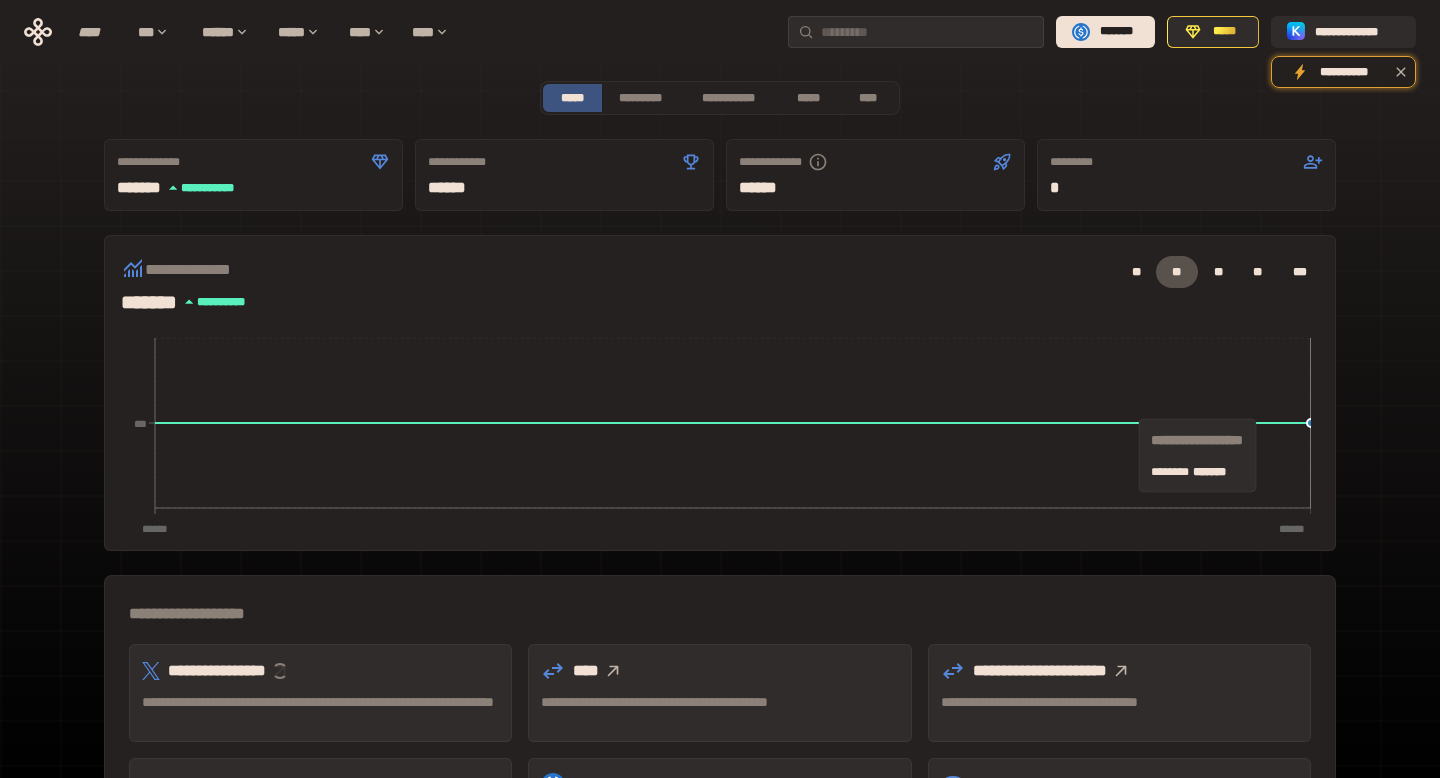 scroll, scrollTop: 0, scrollLeft: 0, axis: both 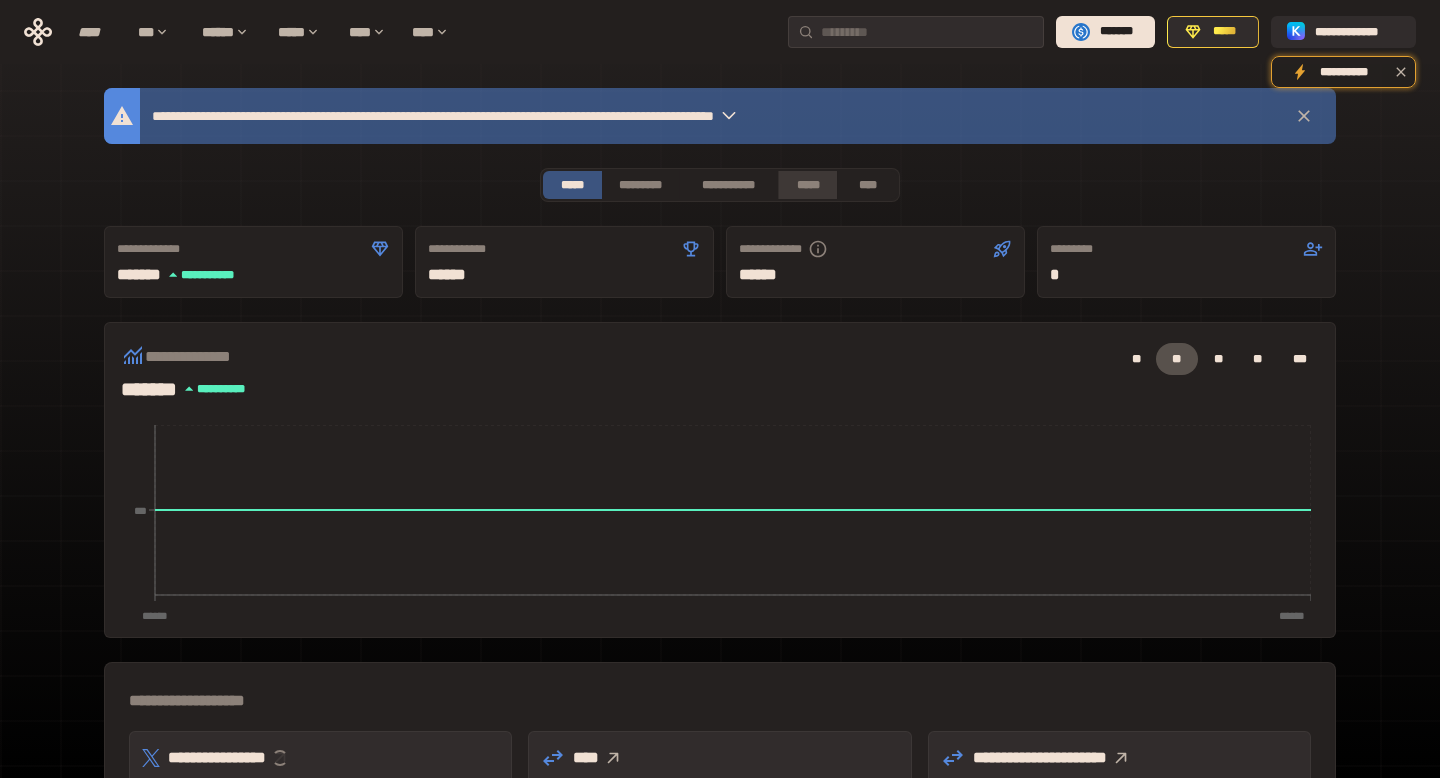 click on "*****" at bounding box center [808, 185] 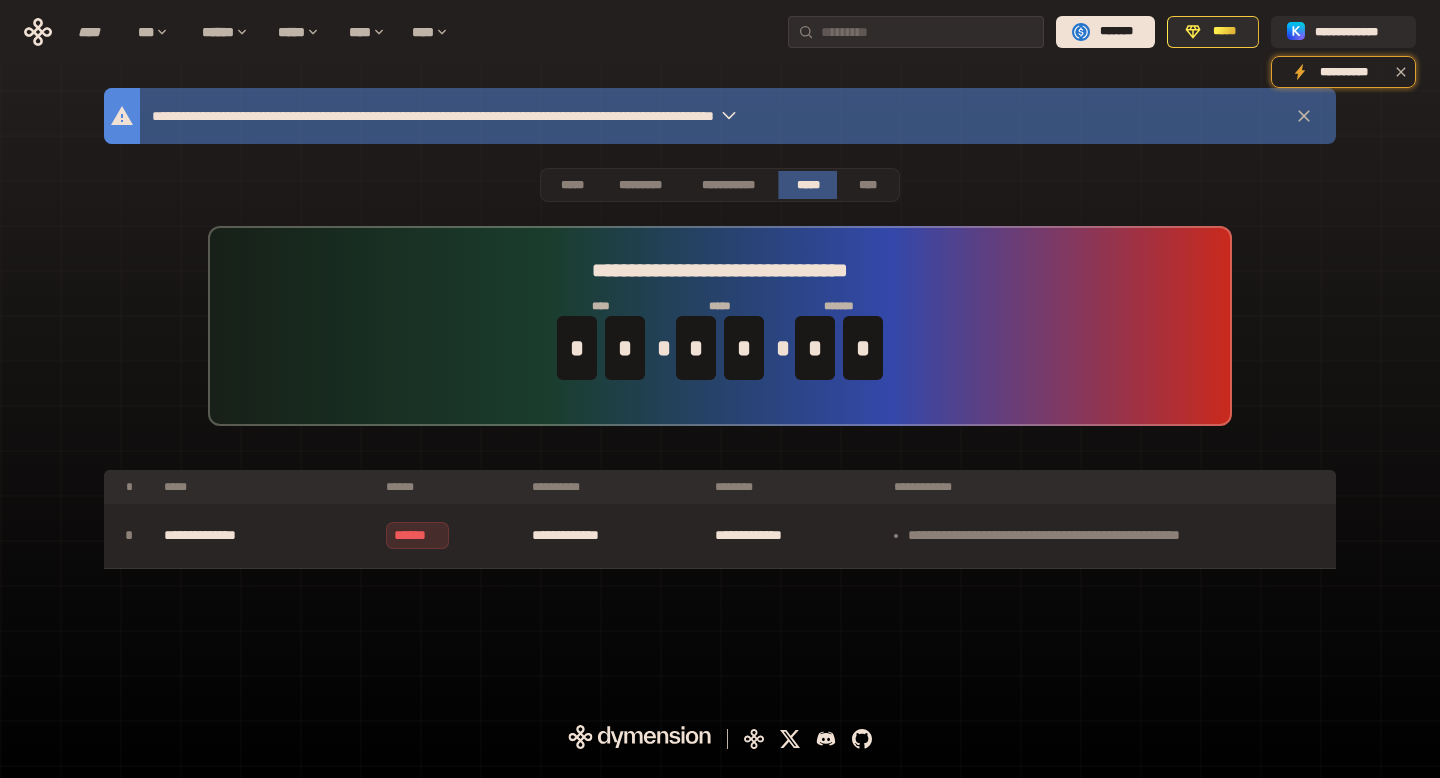 click on "**********" at bounding box center [613, 536] 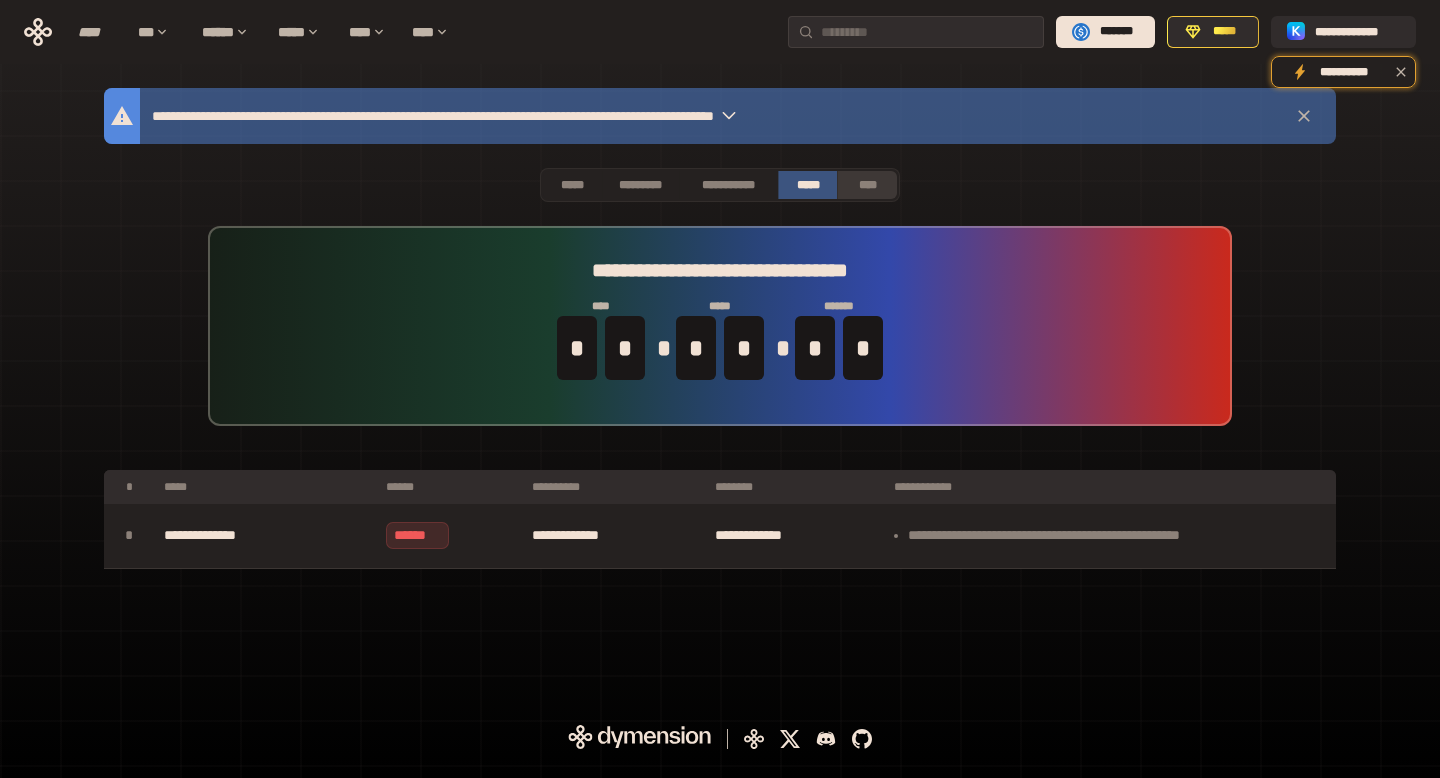 click on "****" at bounding box center [867, 185] 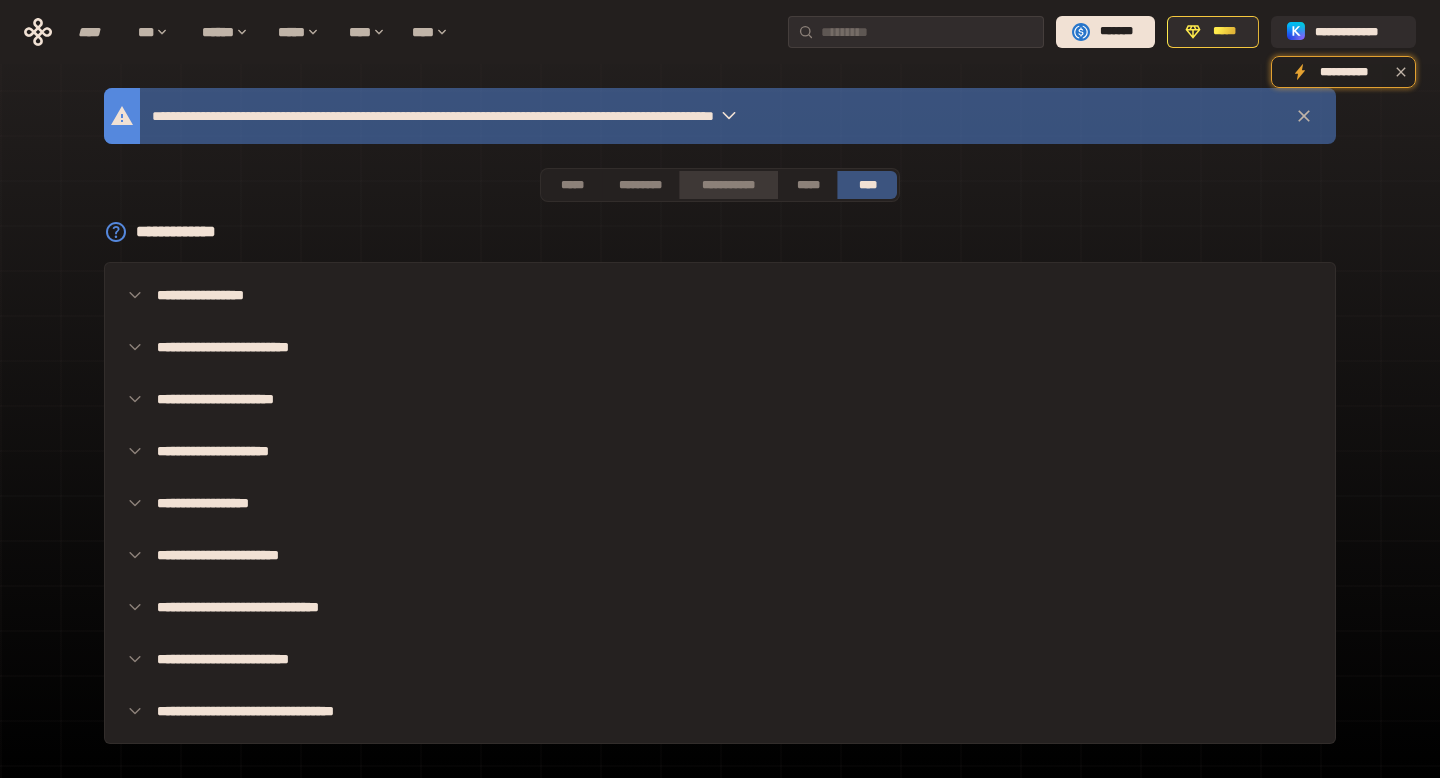 click on "**********" at bounding box center [728, 185] 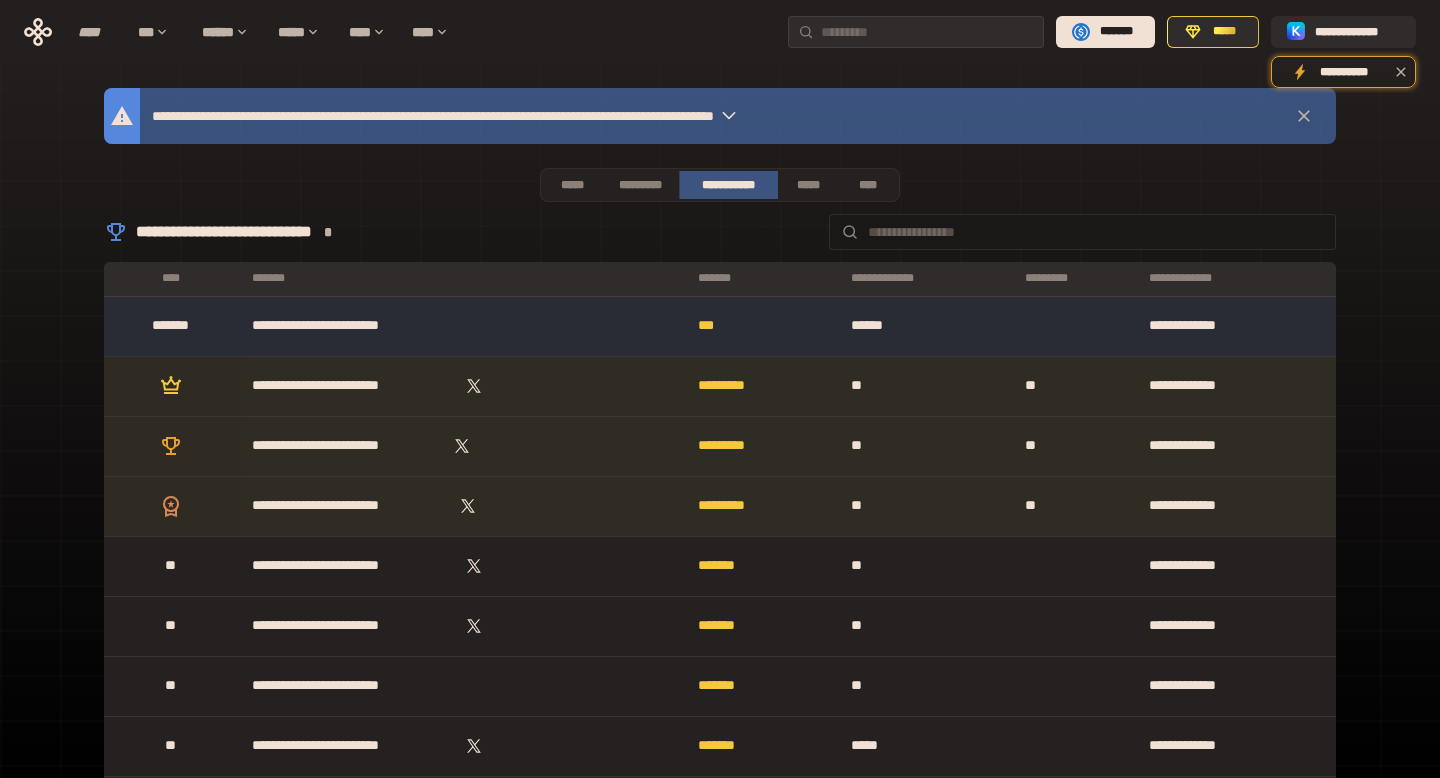 click on "**********" at bounding box center (720, 185) 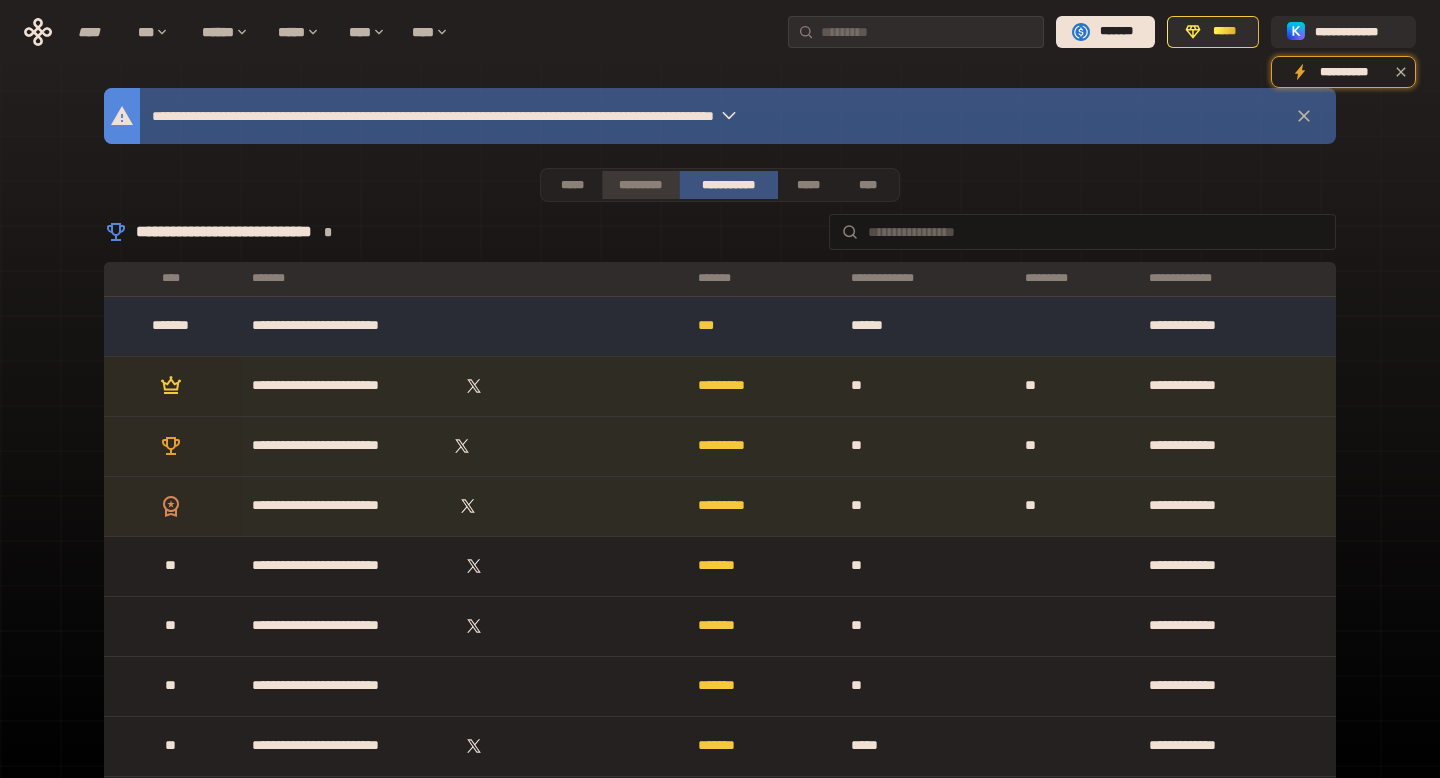 click on "*********" at bounding box center (640, 185) 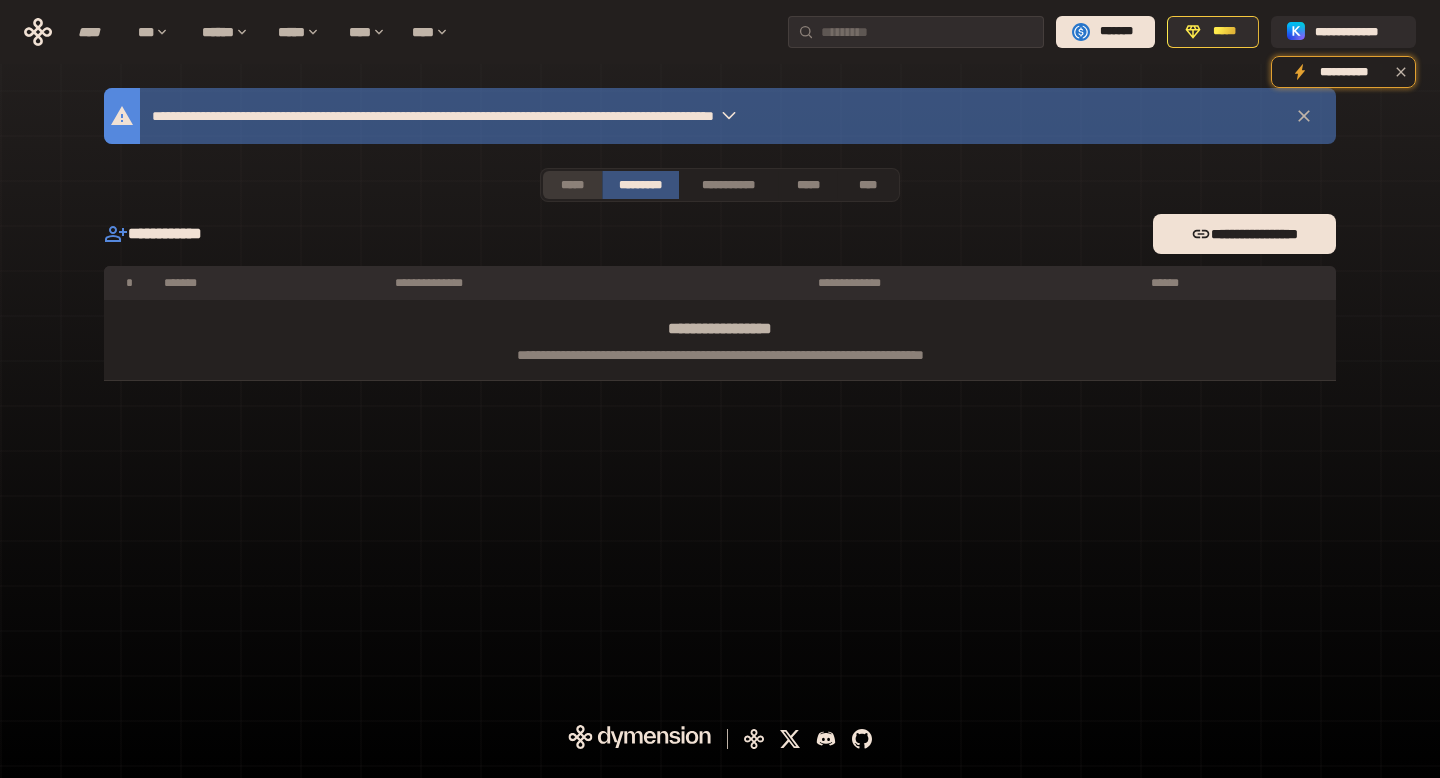 click on "*****" at bounding box center (572, 185) 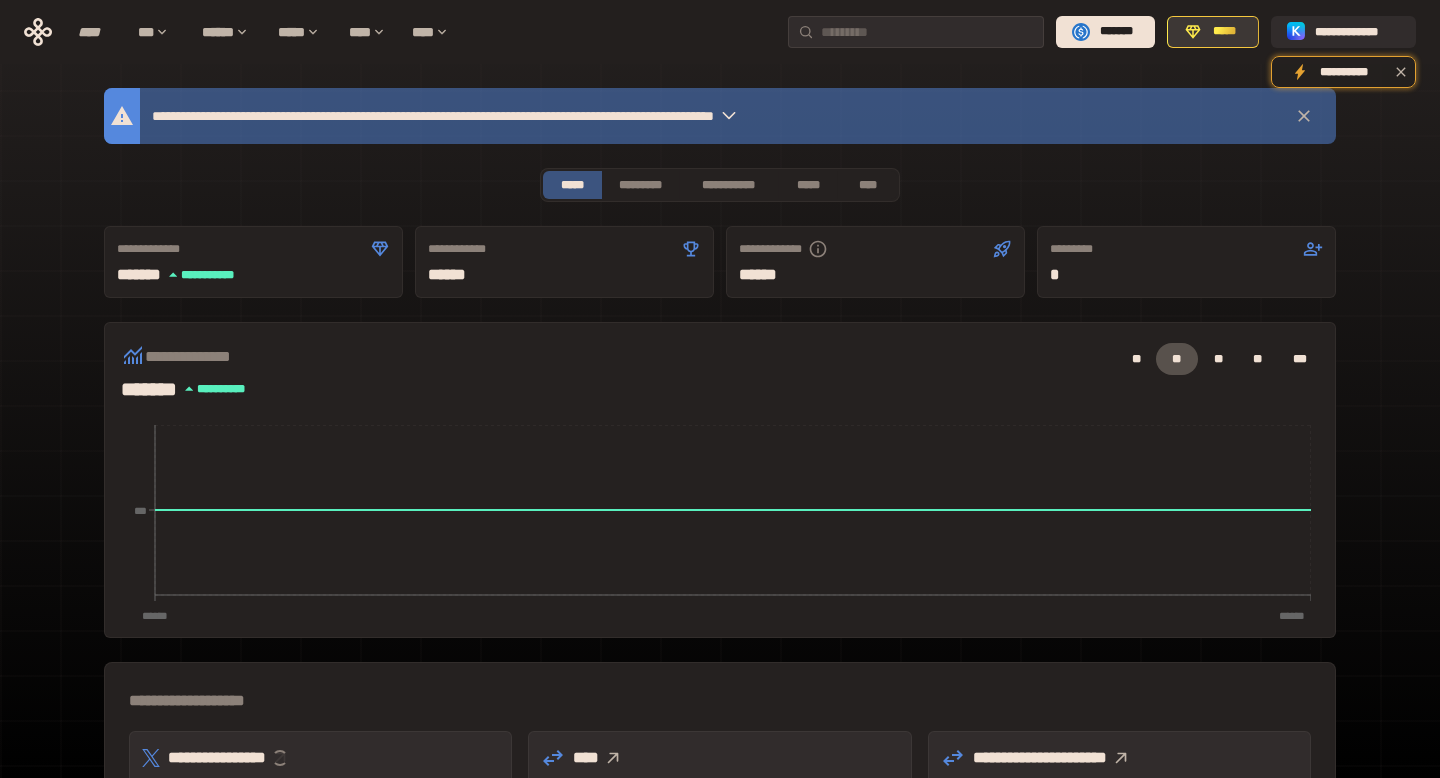 click on "*****" at bounding box center [1224, 32] 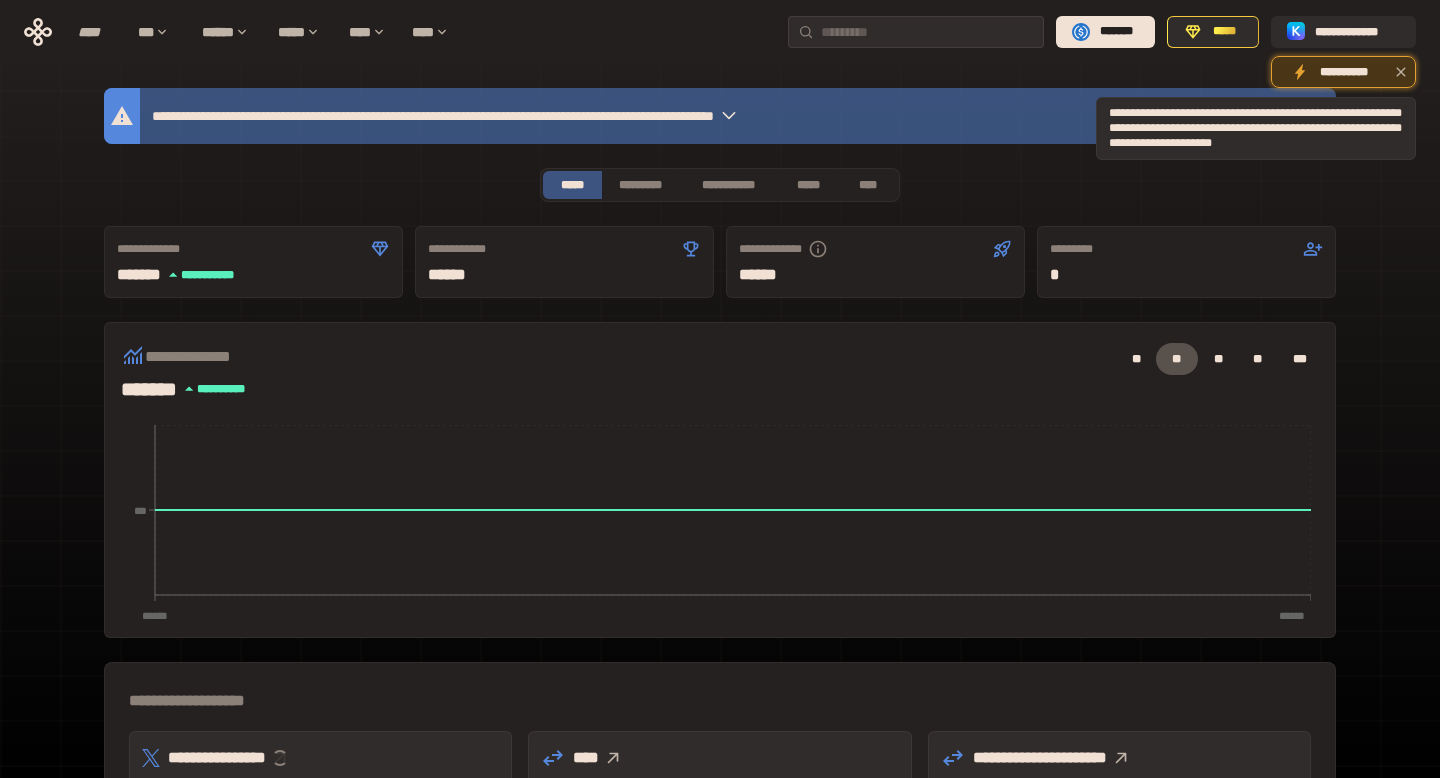 click on "**********" at bounding box center [1343, 72] 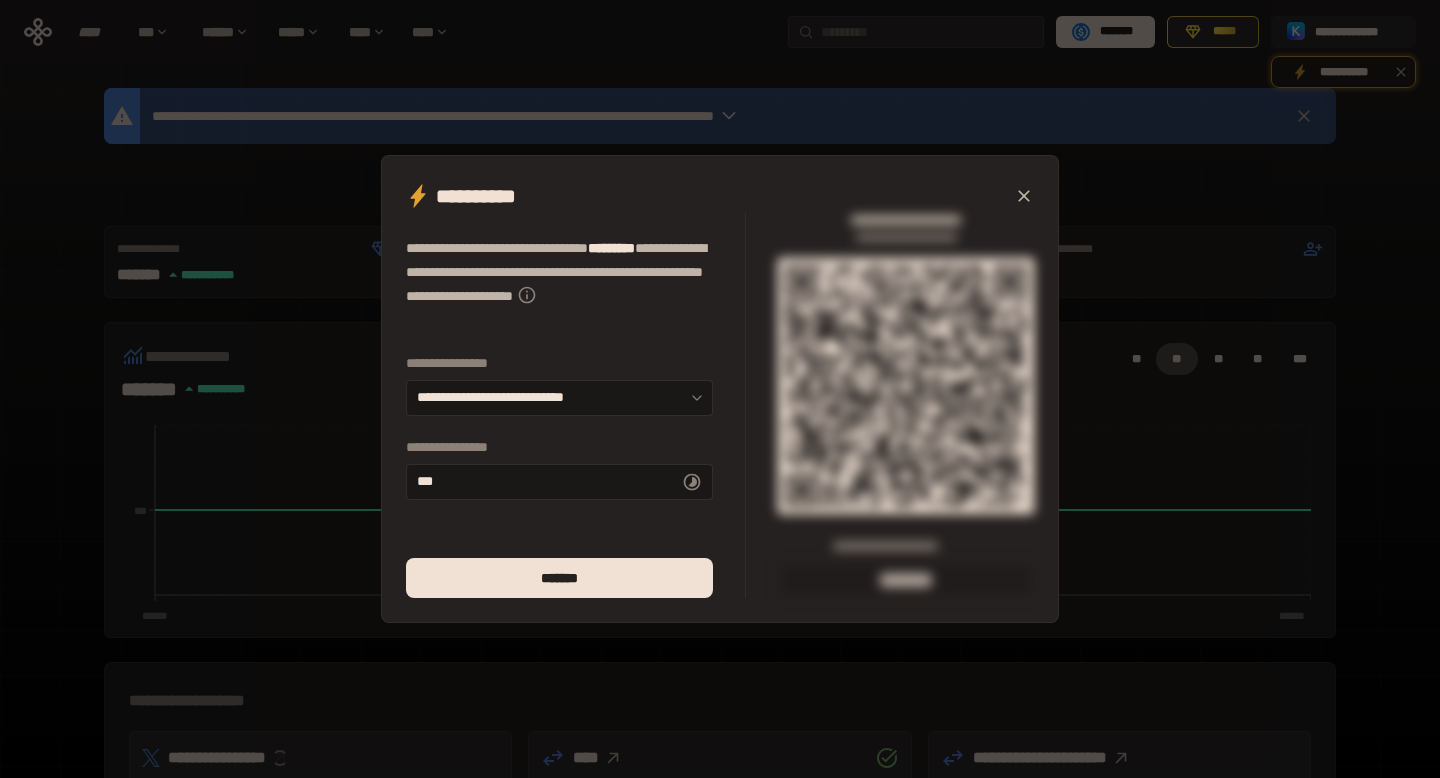 click on "**********" at bounding box center (720, 389) 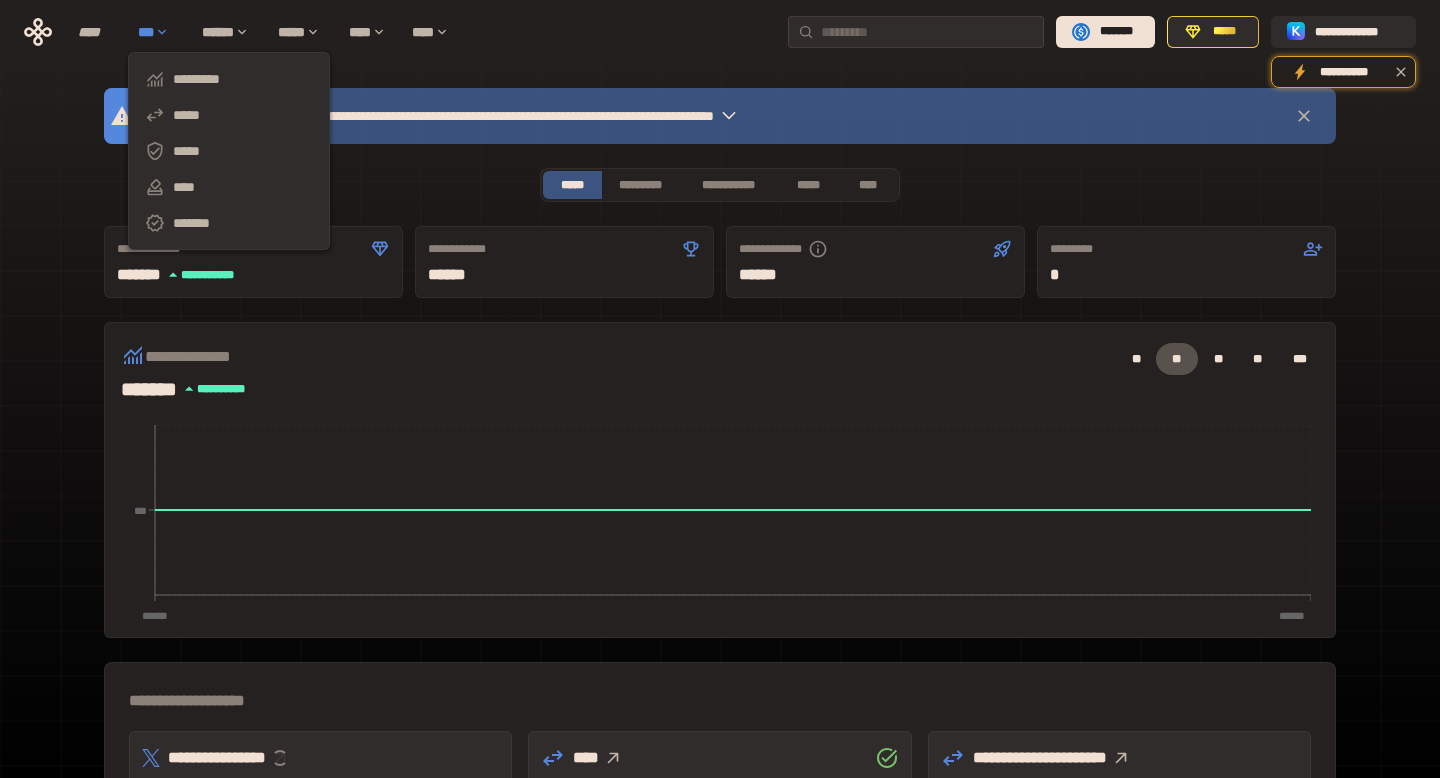 click on "***" at bounding box center (160, 32) 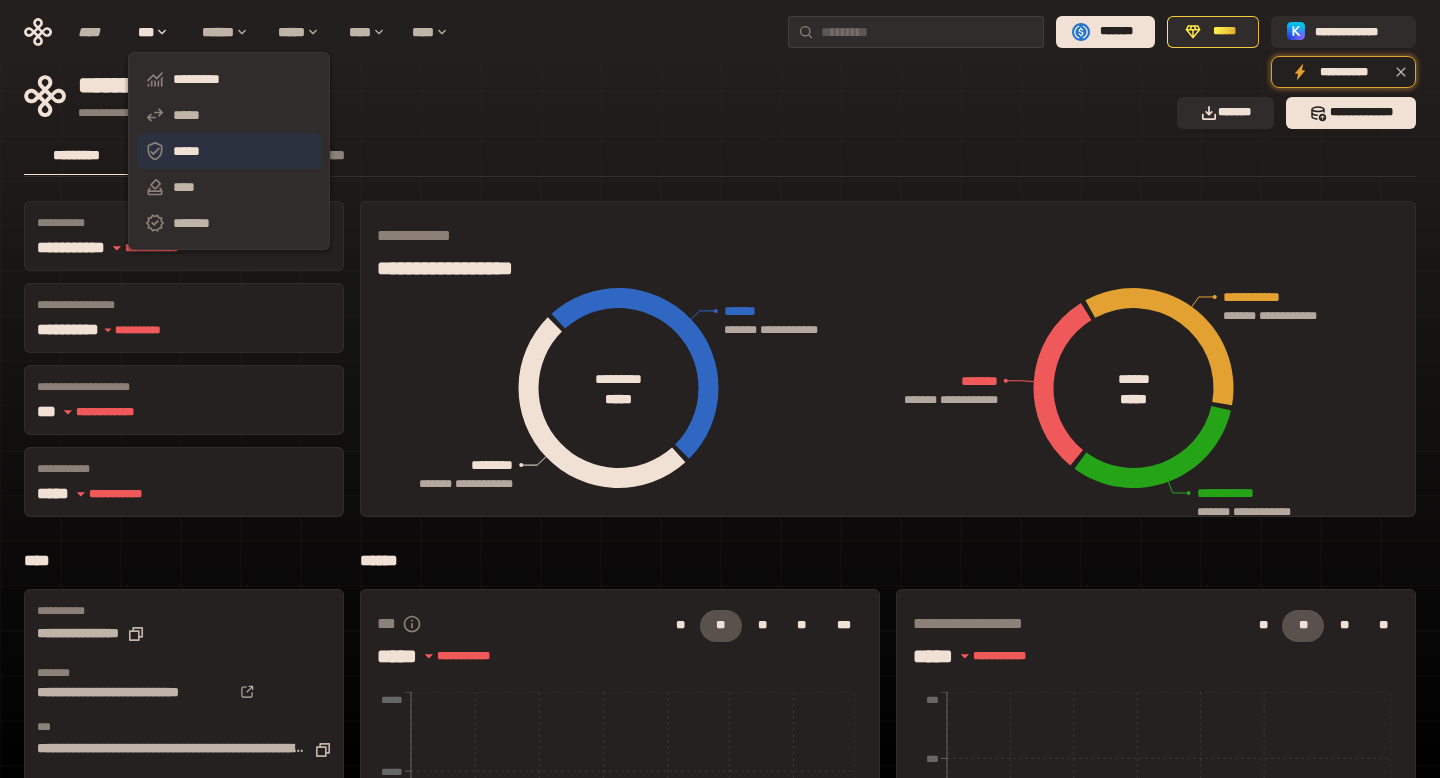 click on "*****" at bounding box center [229, 151] 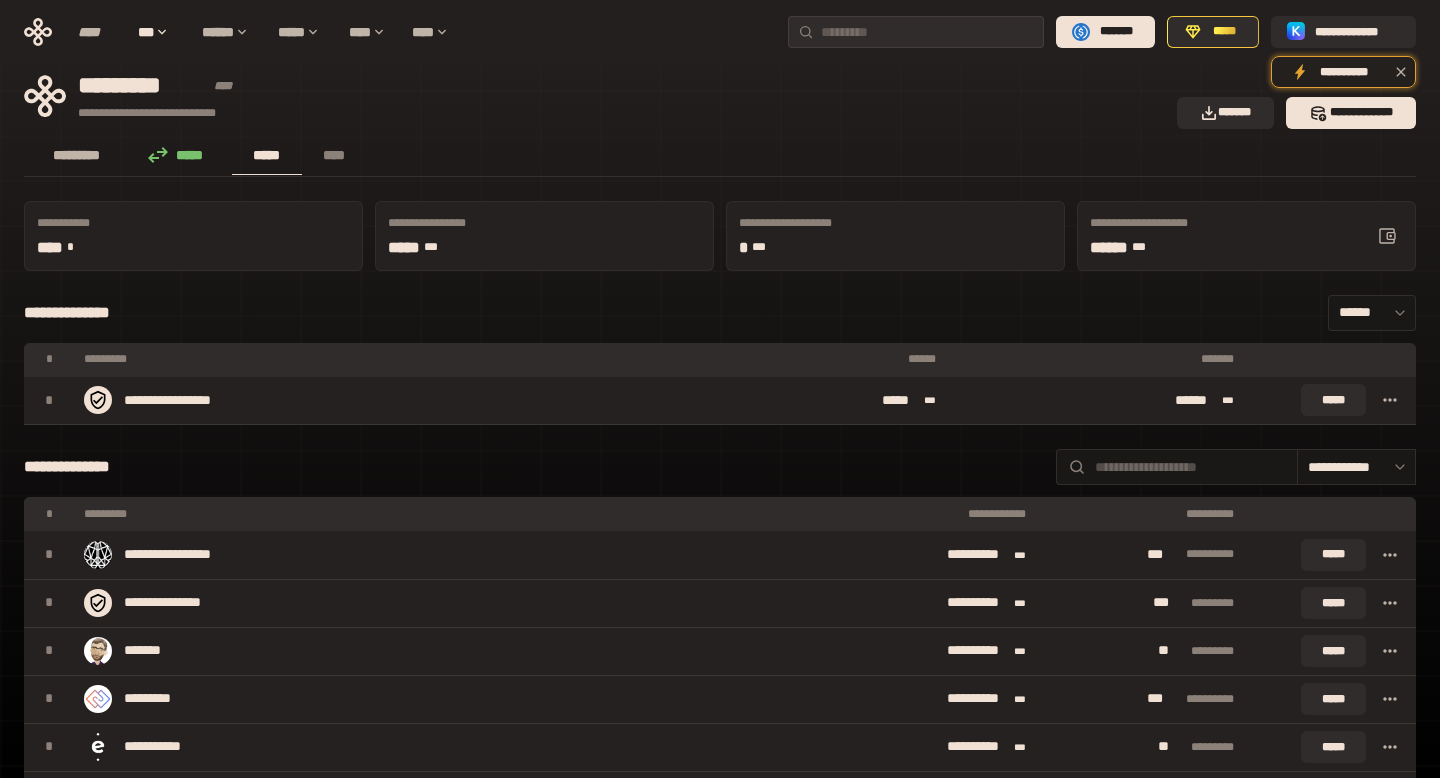 click on "*********" at bounding box center (77, 155) 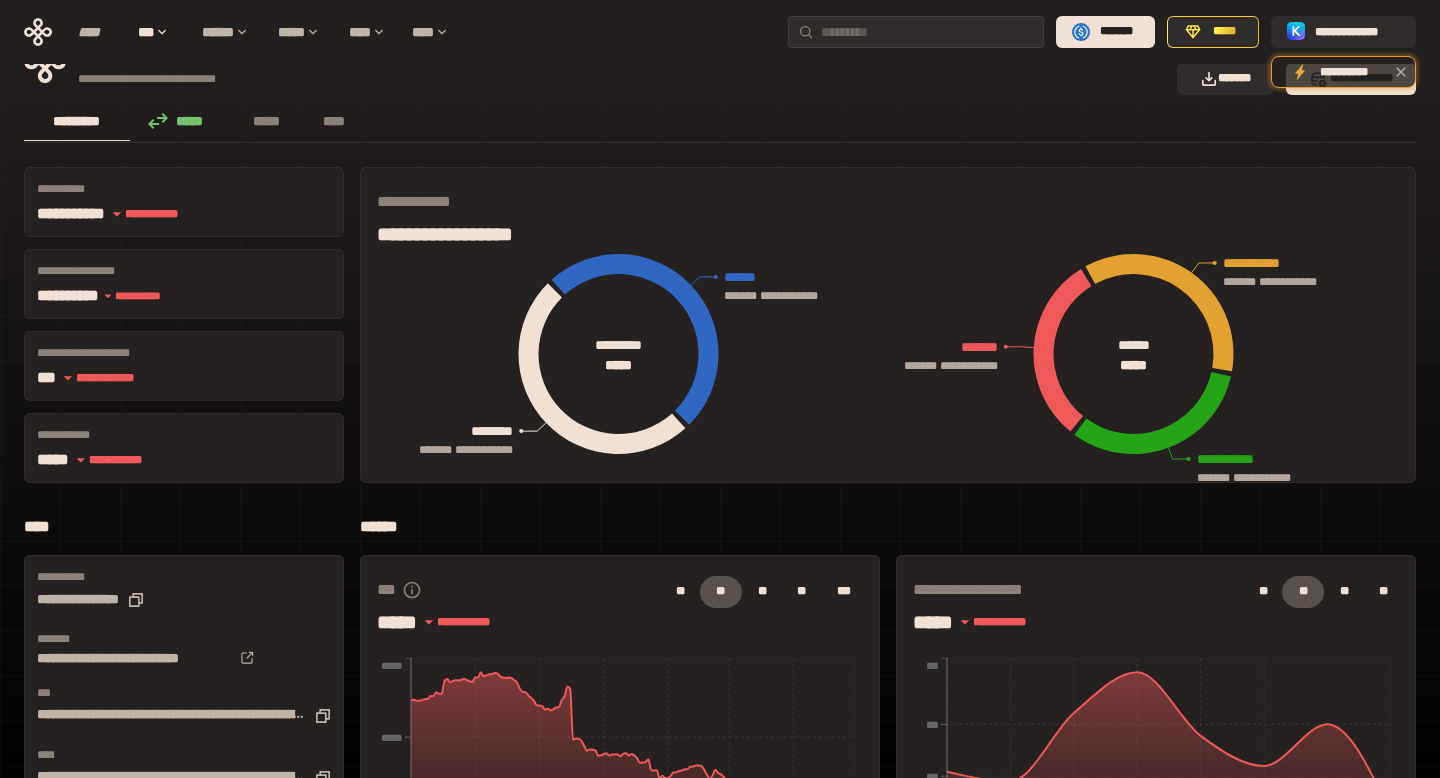scroll, scrollTop: 0, scrollLeft: 0, axis: both 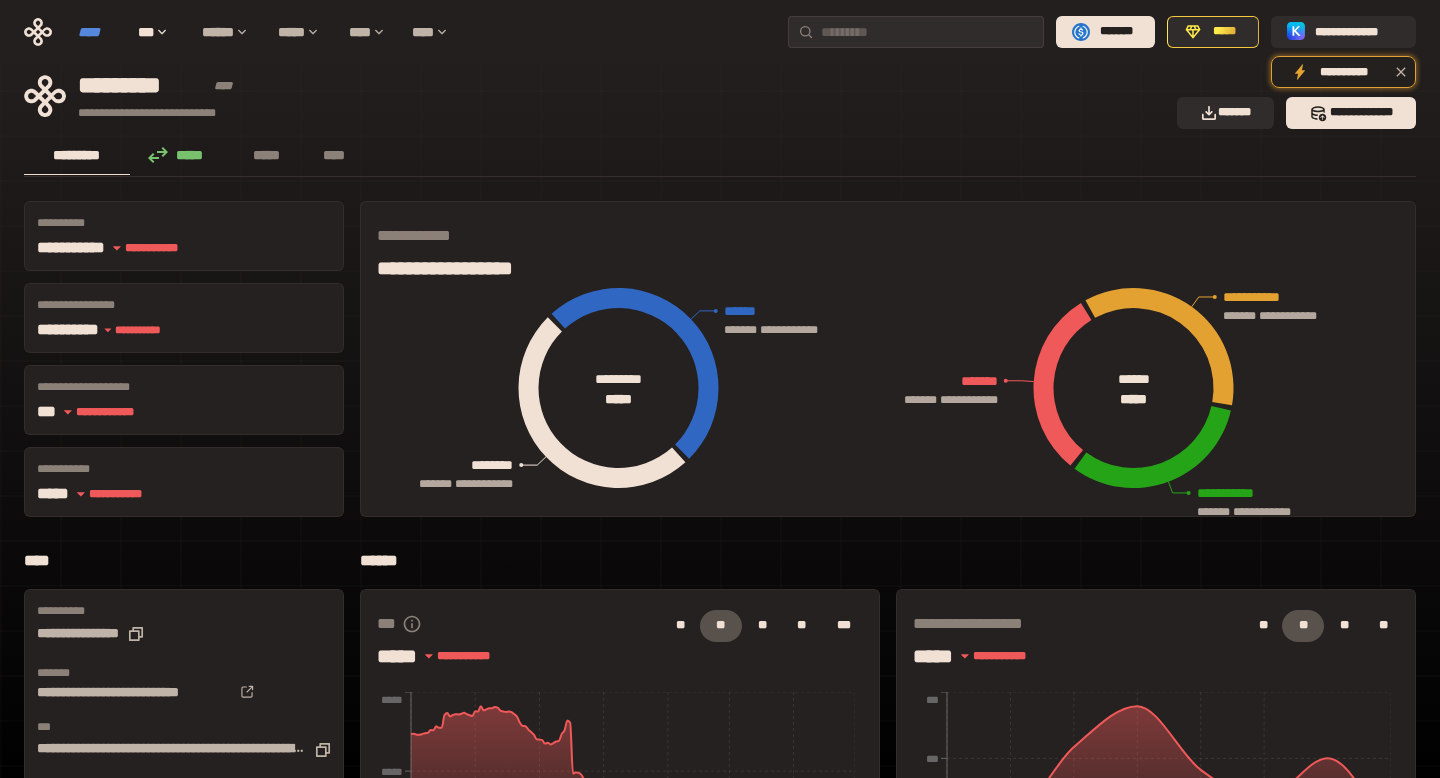 click on "****" at bounding box center [98, 32] 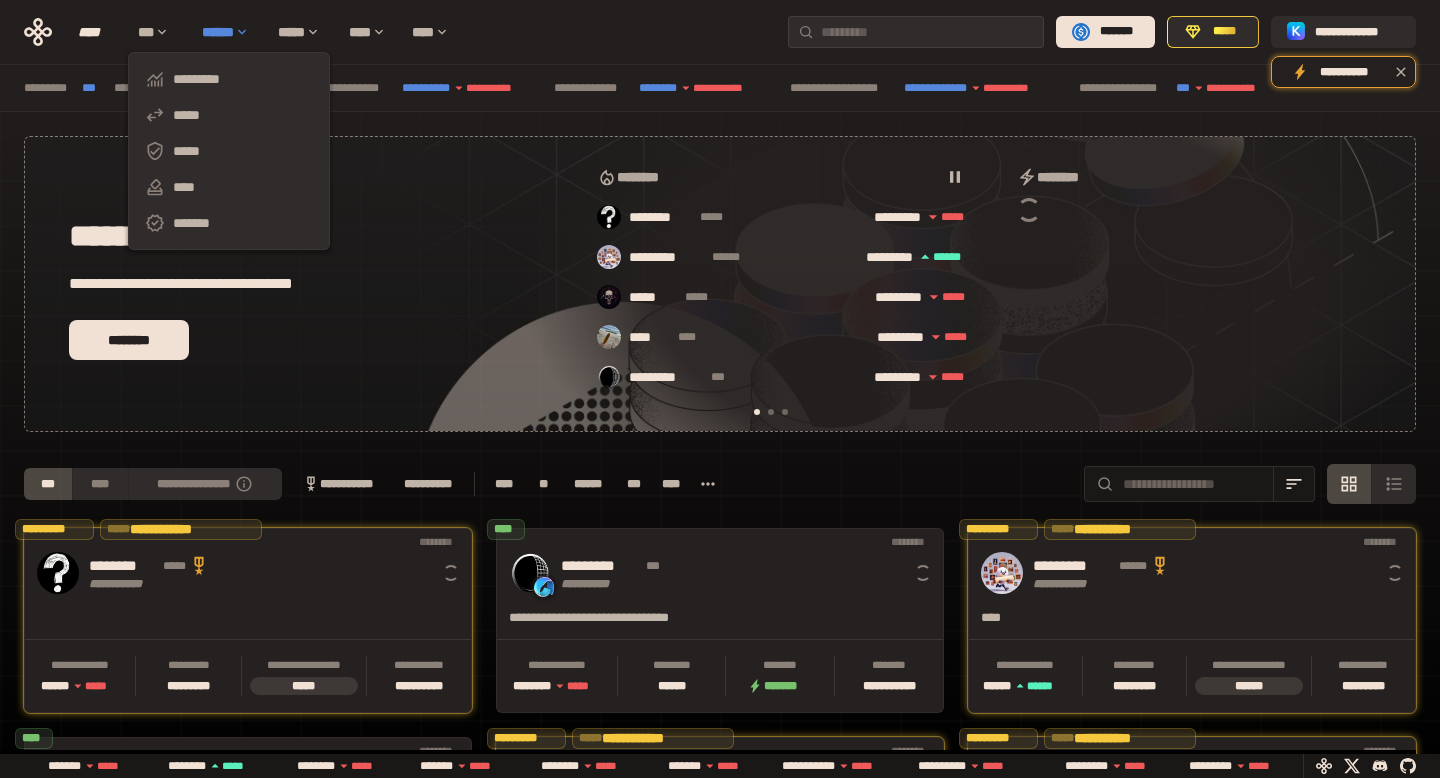 scroll, scrollTop: 0, scrollLeft: 16, axis: horizontal 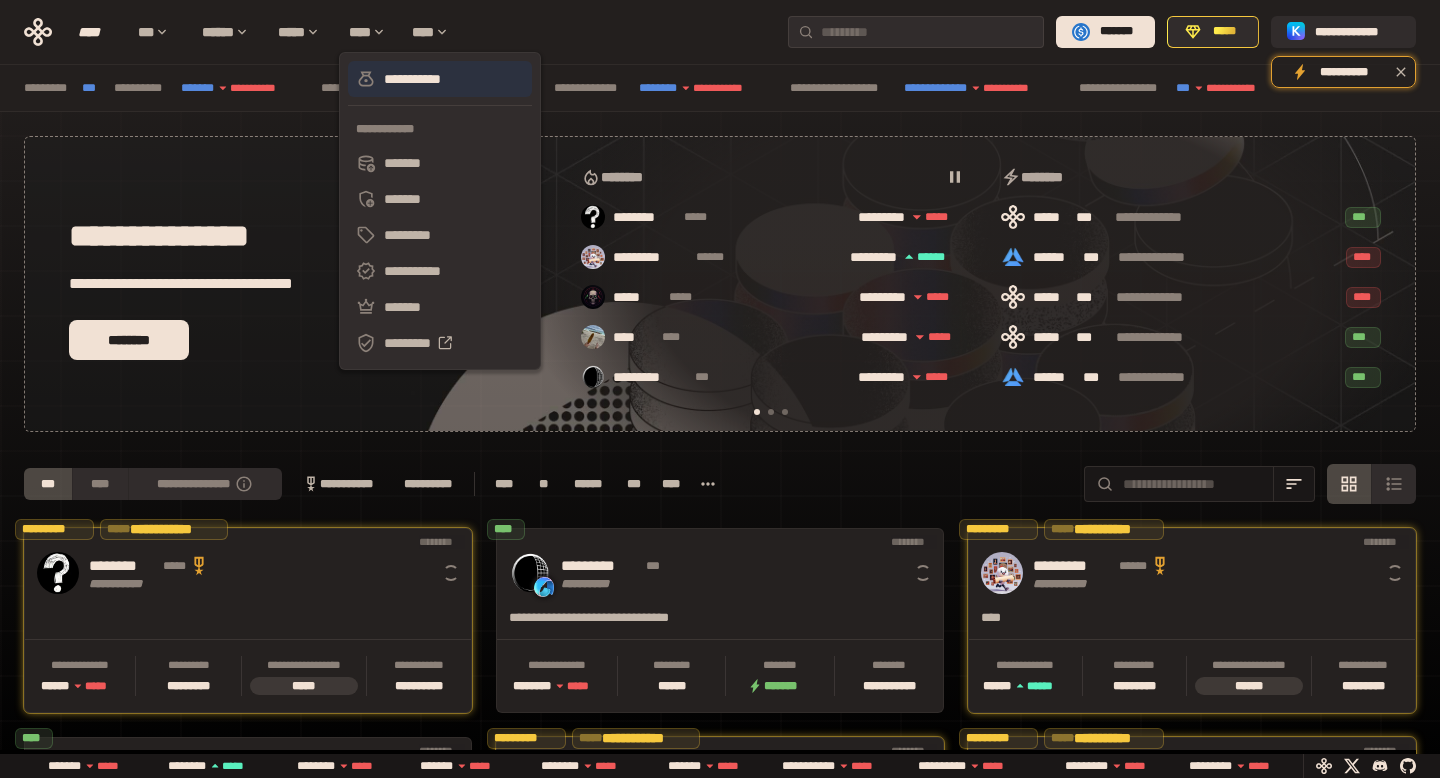 click on "**********" at bounding box center (440, 79) 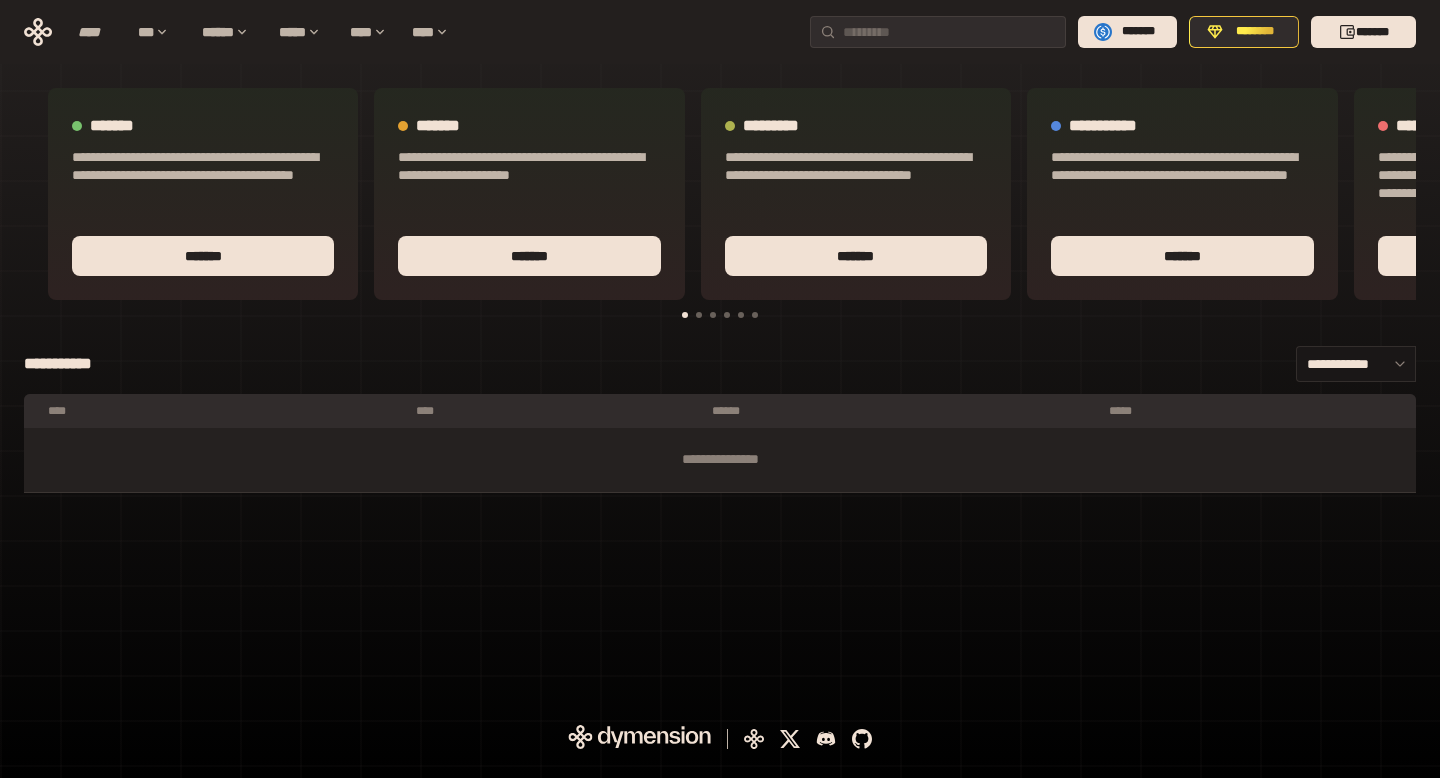 scroll, scrollTop: 0, scrollLeft: 0, axis: both 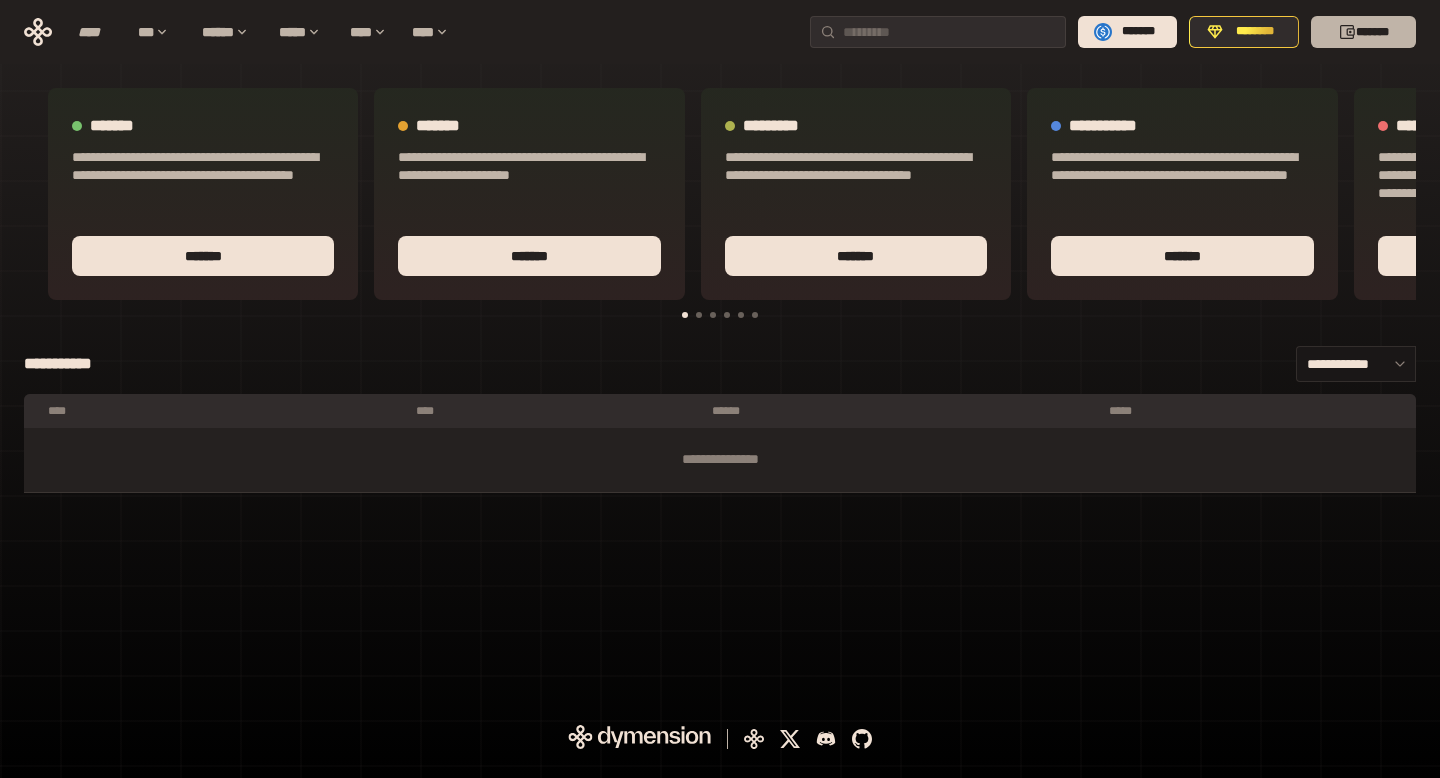 click on "*******" at bounding box center (1363, 32) 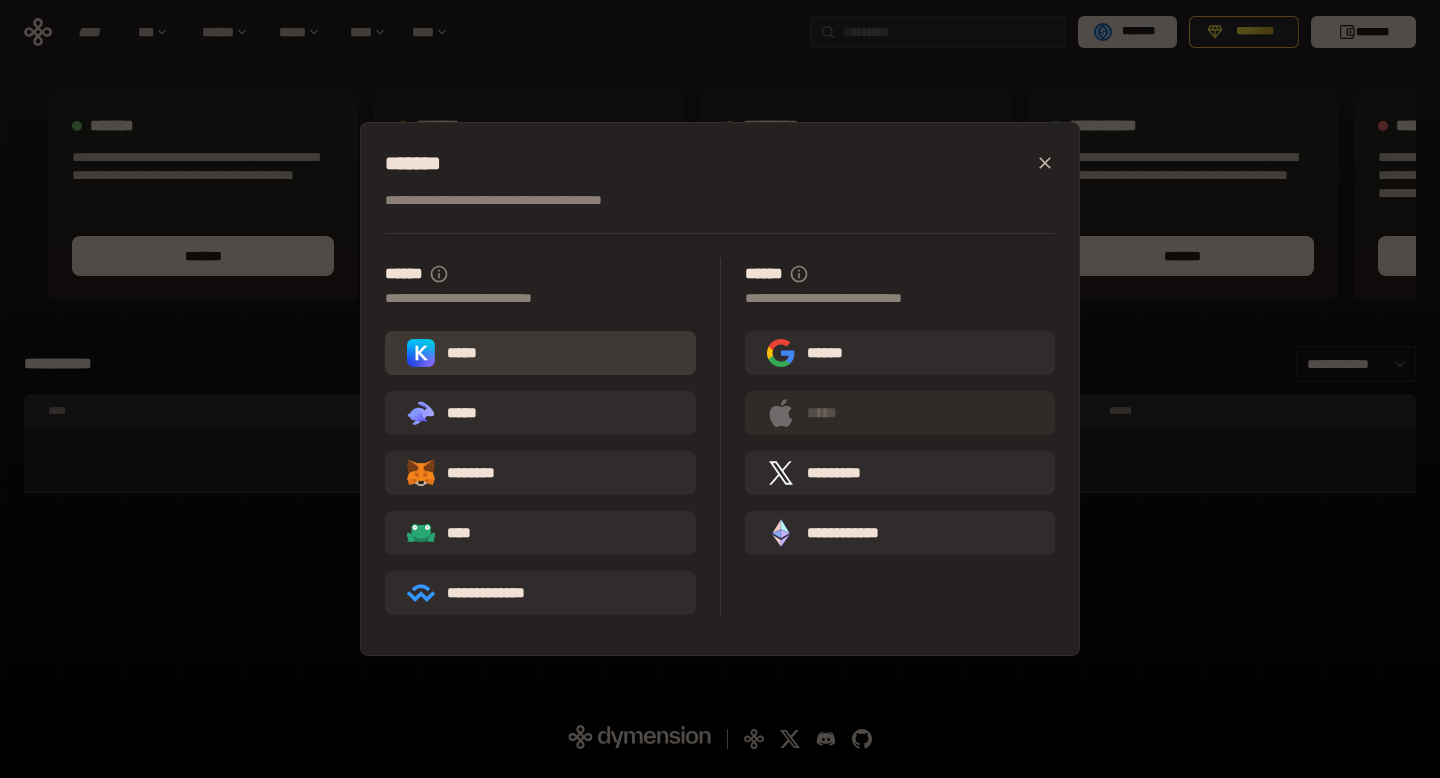 click on "*****" at bounding box center (540, 353) 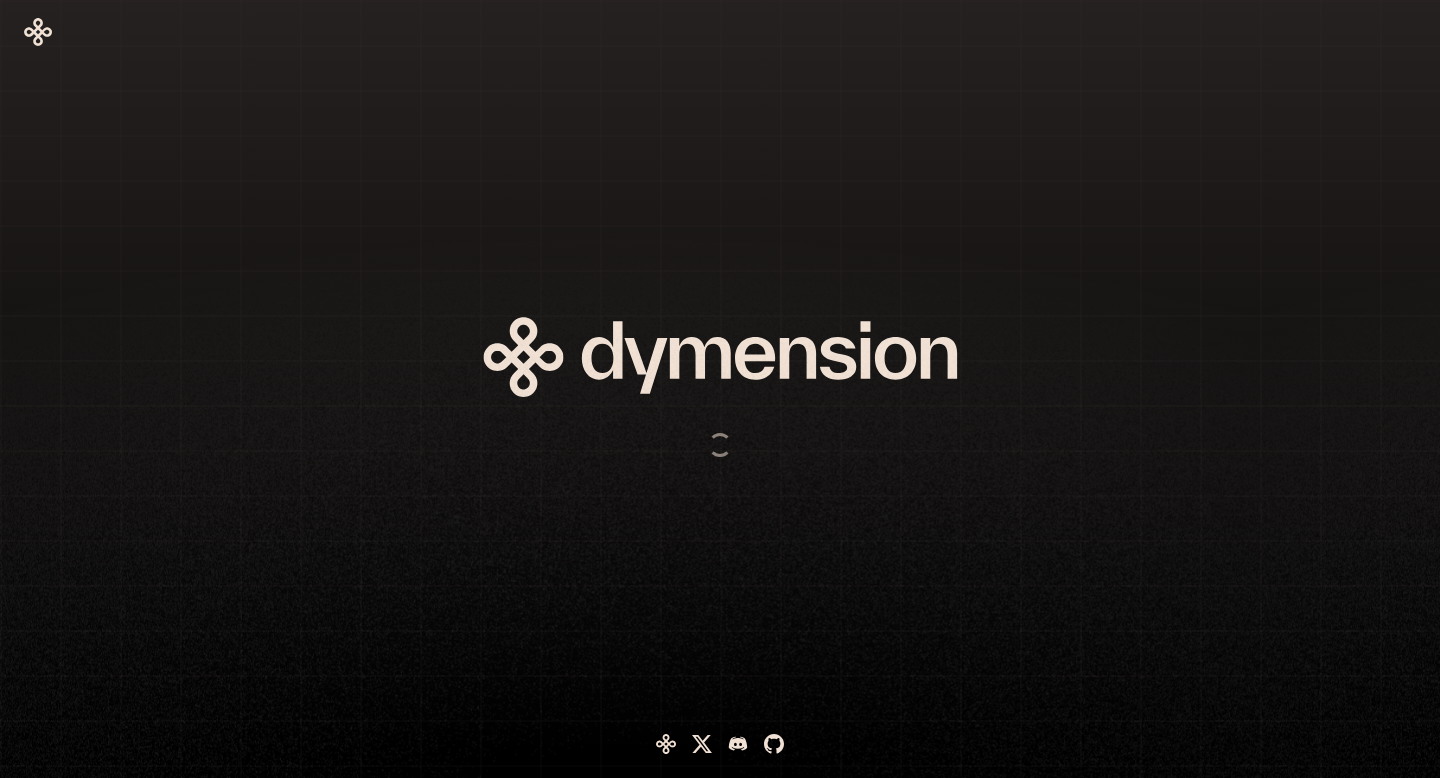scroll, scrollTop: 0, scrollLeft: 0, axis: both 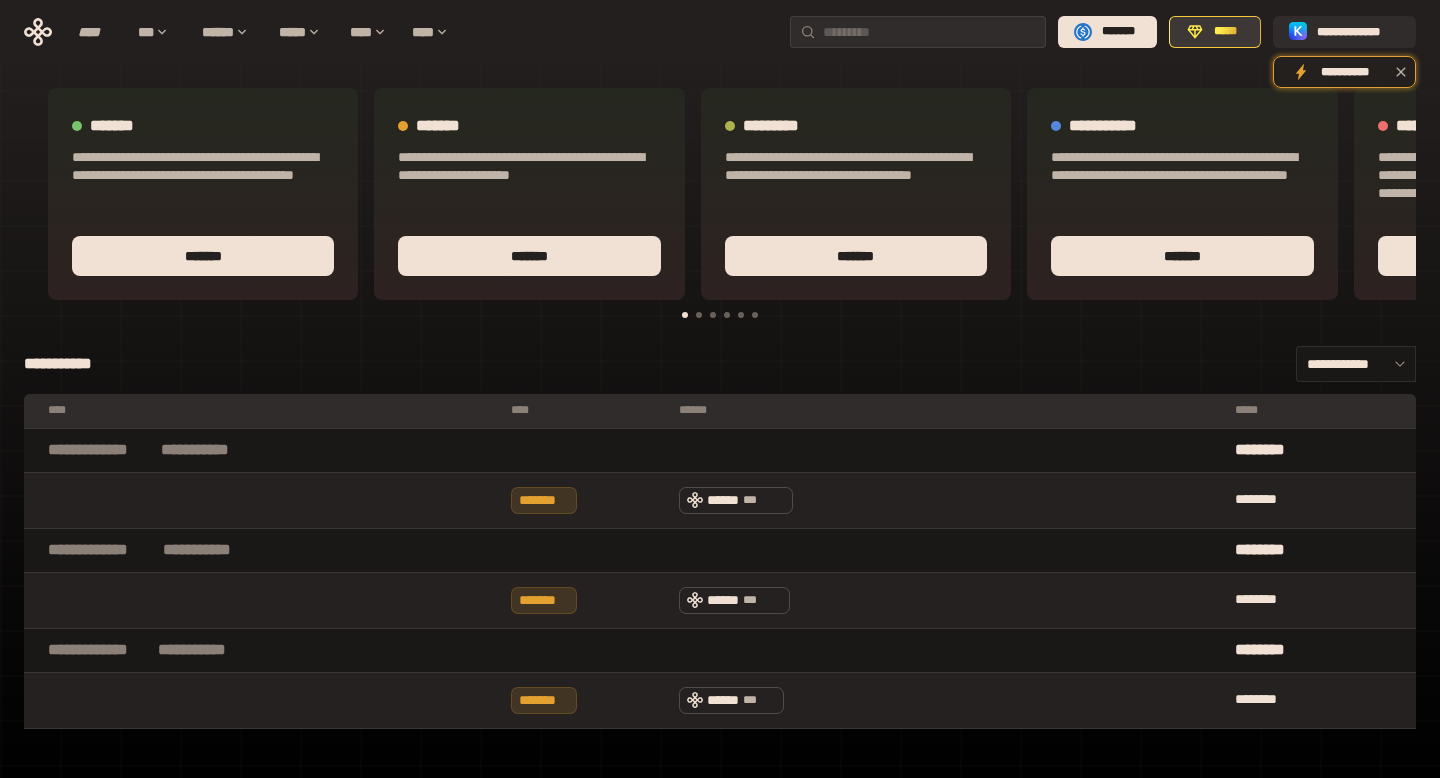 click on "*****" at bounding box center [1226, 32] 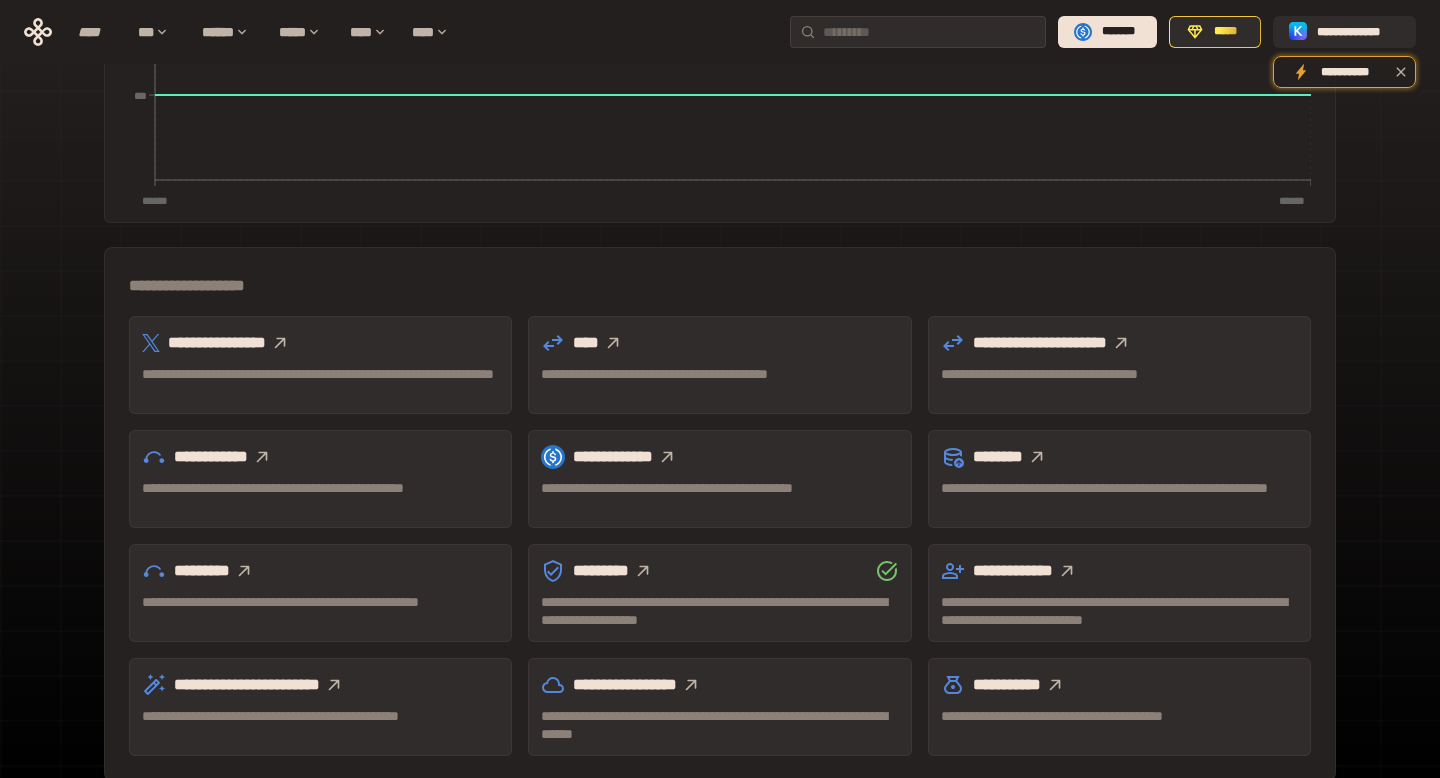 scroll, scrollTop: 0, scrollLeft: 0, axis: both 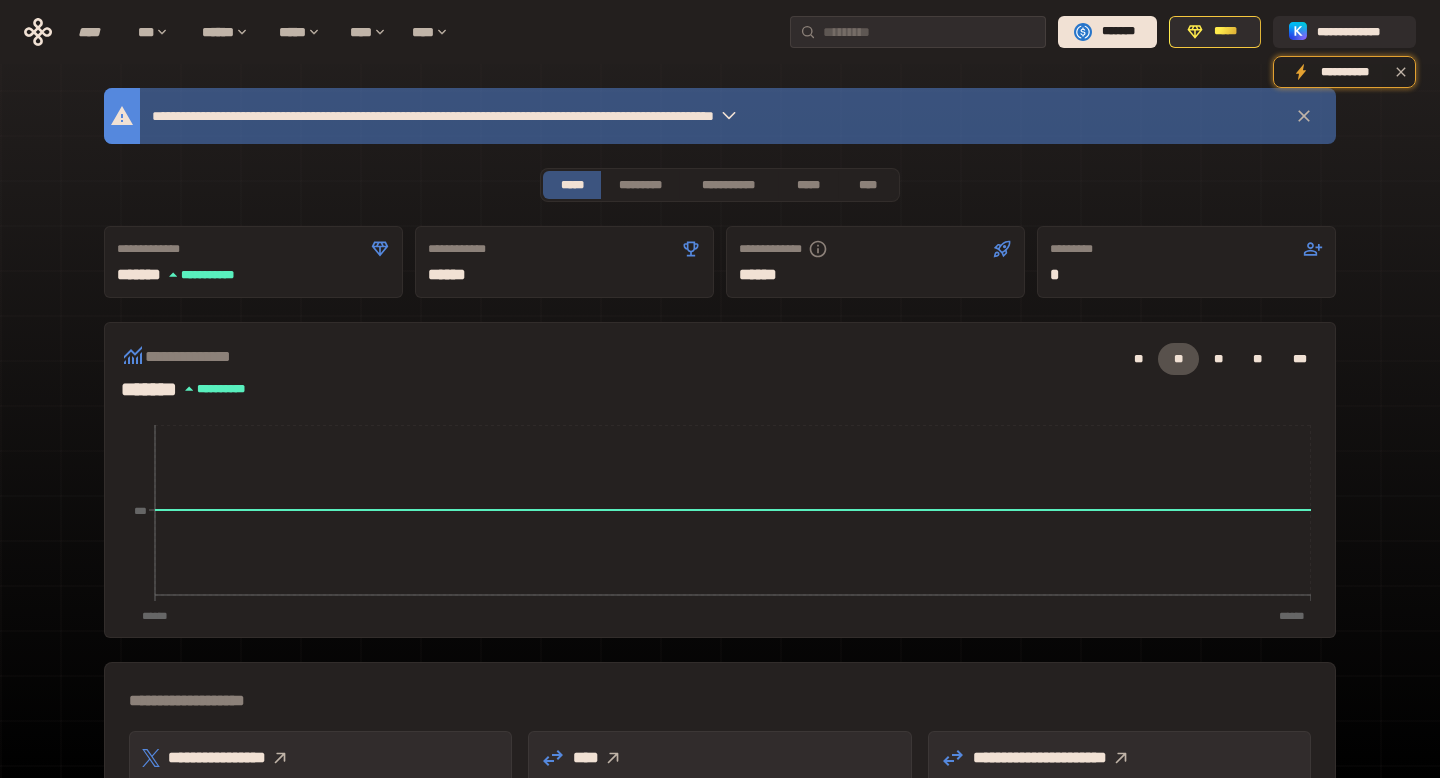 click 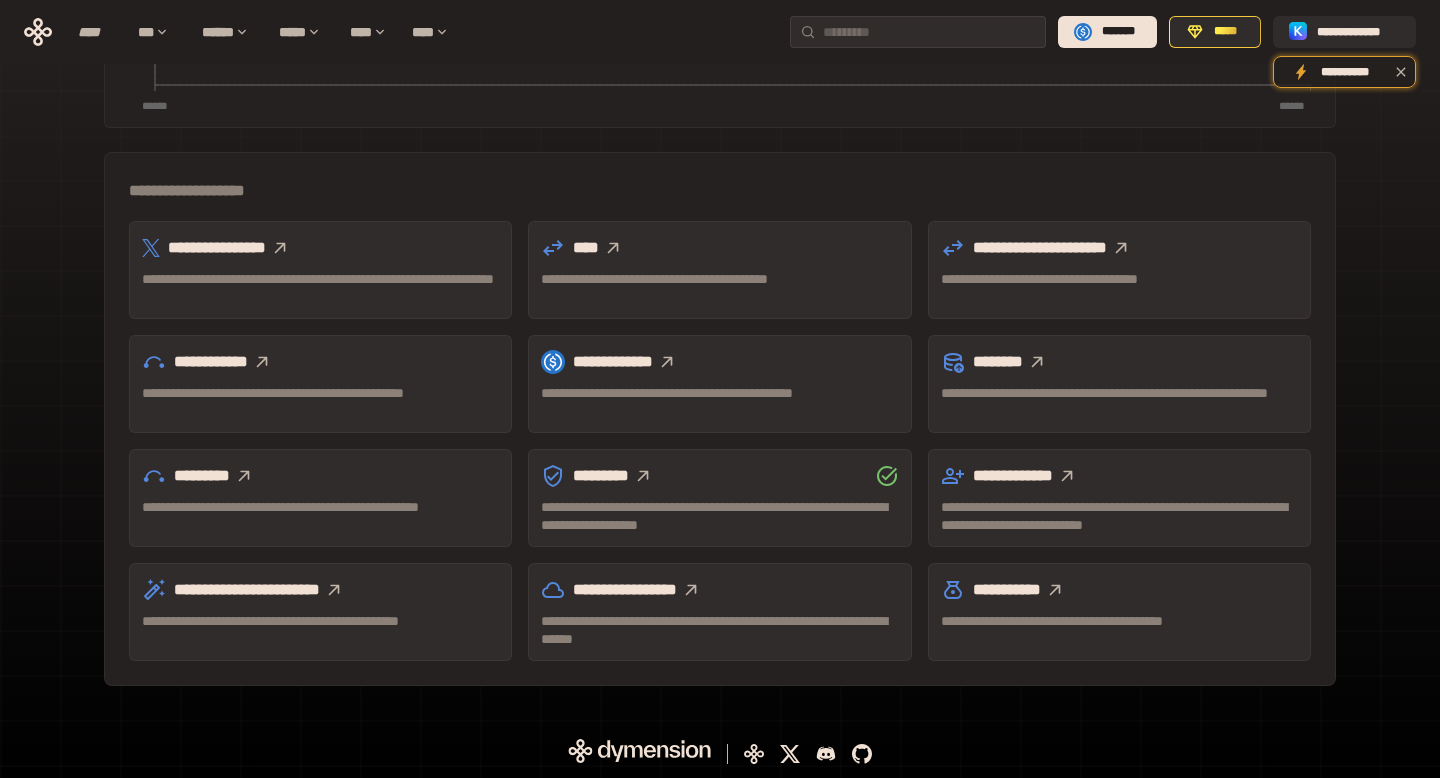 scroll, scrollTop: 0, scrollLeft: 0, axis: both 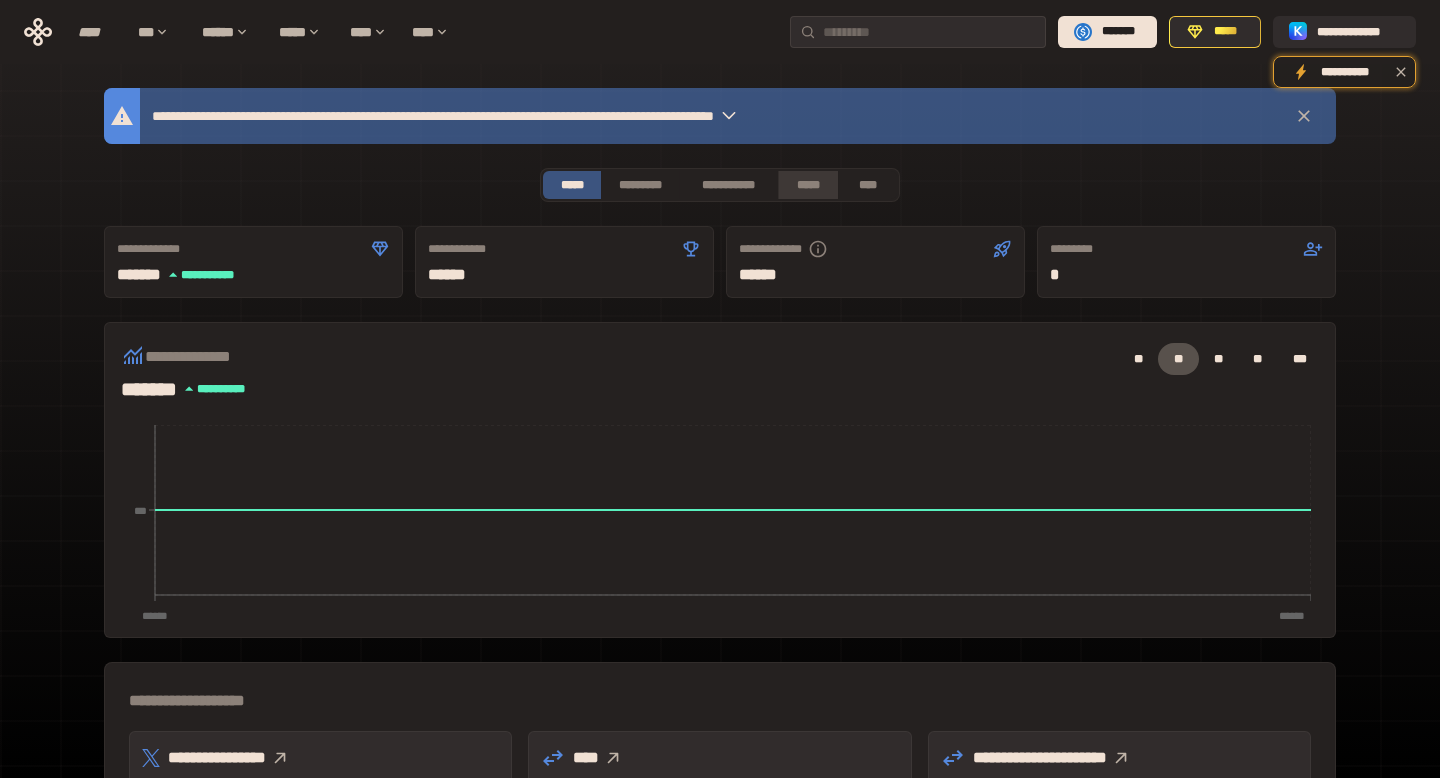 click on "*****" at bounding box center (807, 185) 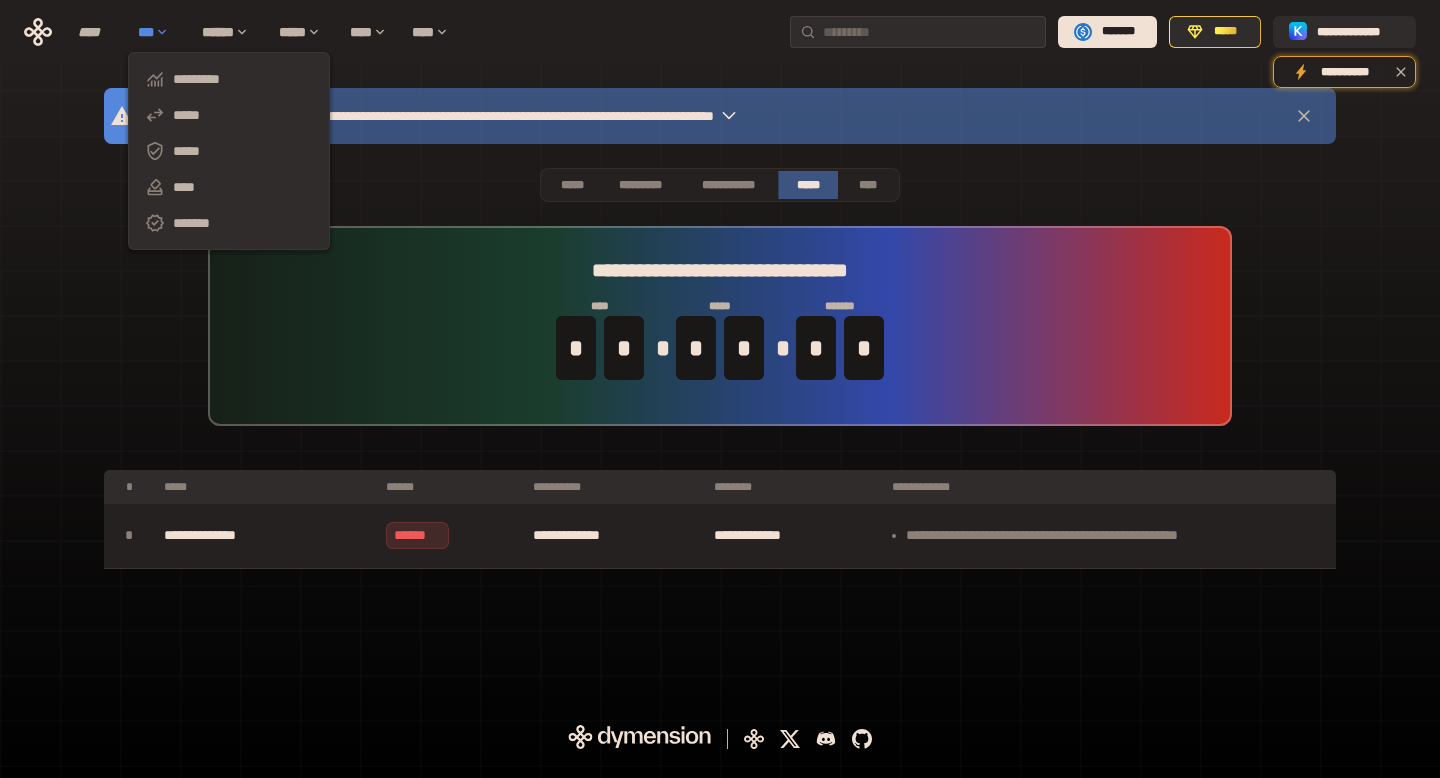 click on "***" at bounding box center [160, 32] 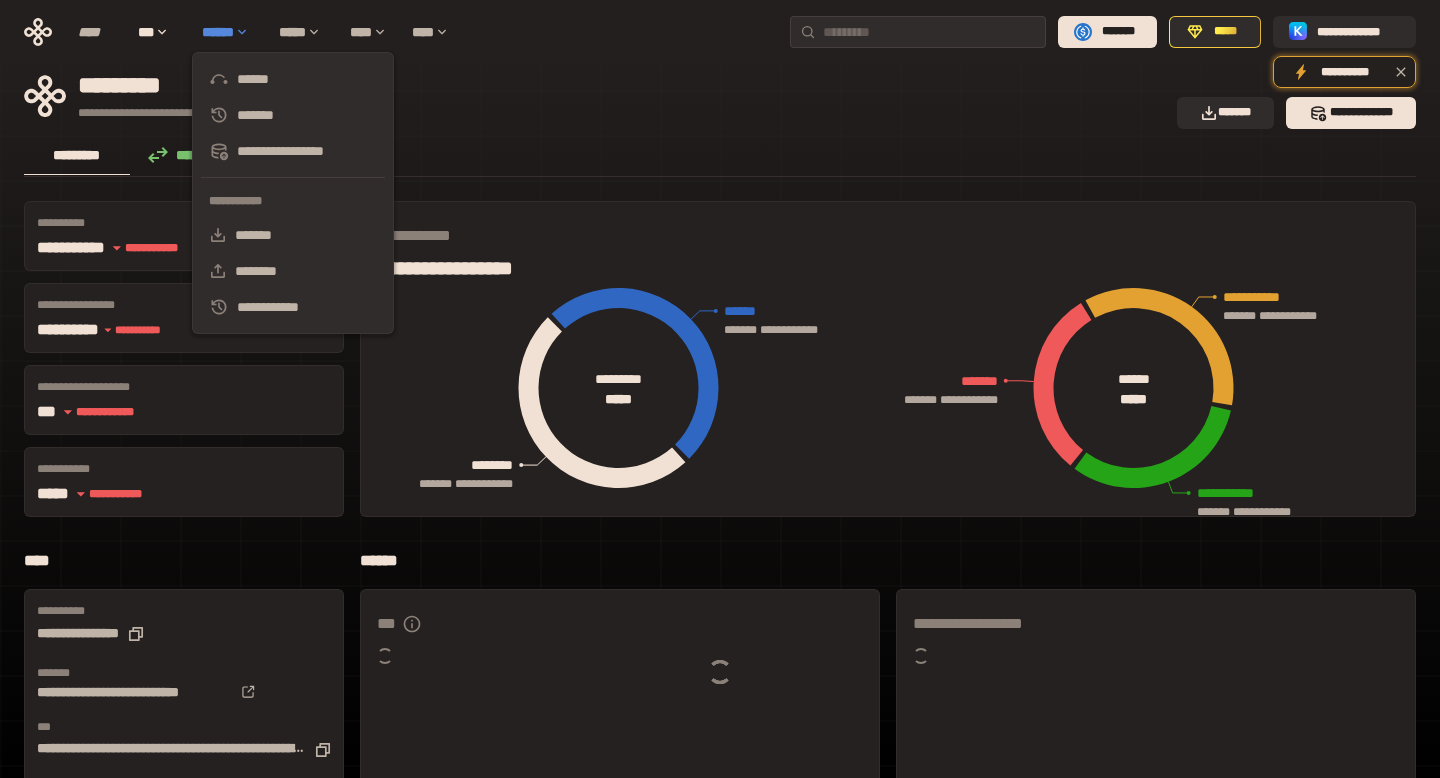 click on "******" at bounding box center (230, 32) 